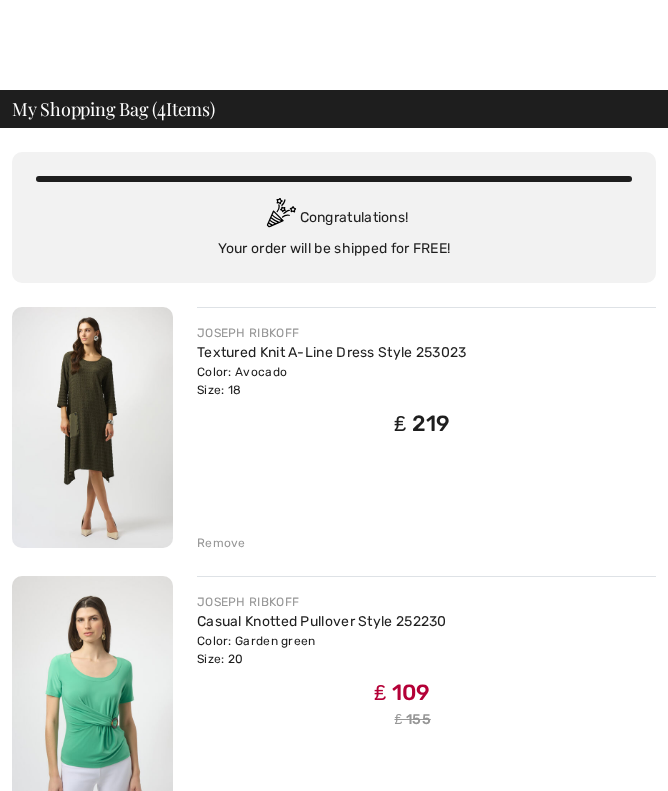 scroll, scrollTop: 26, scrollLeft: 0, axis: vertical 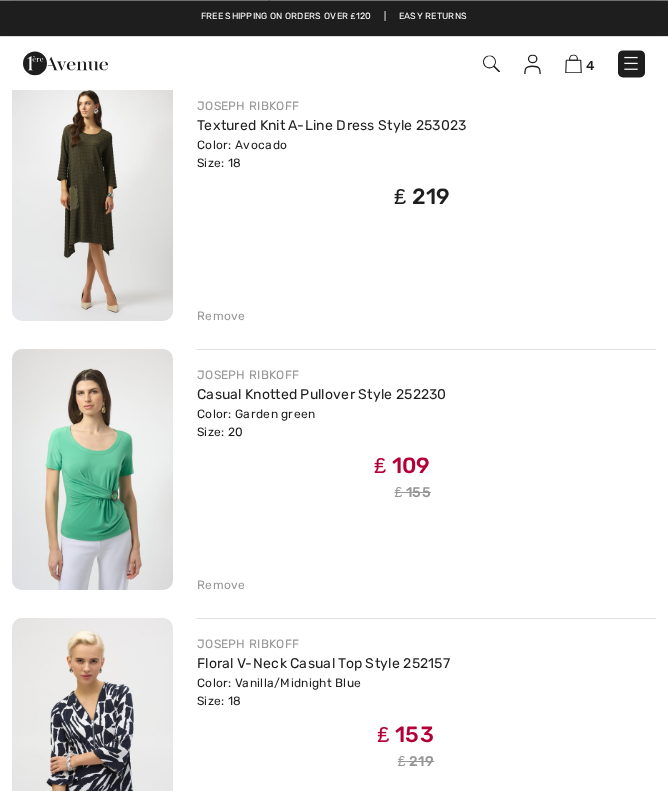 click on "Remove" at bounding box center (221, 316) 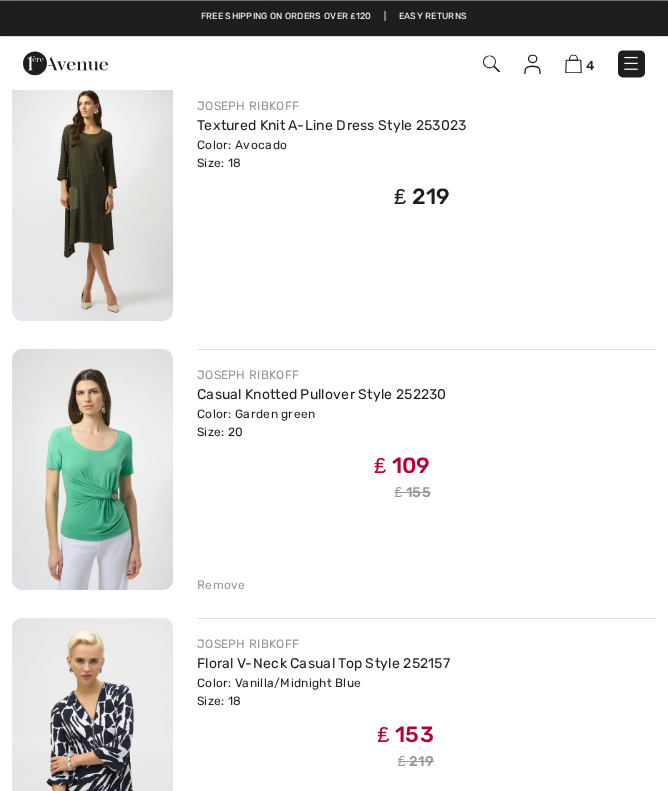 scroll, scrollTop: 227, scrollLeft: 0, axis: vertical 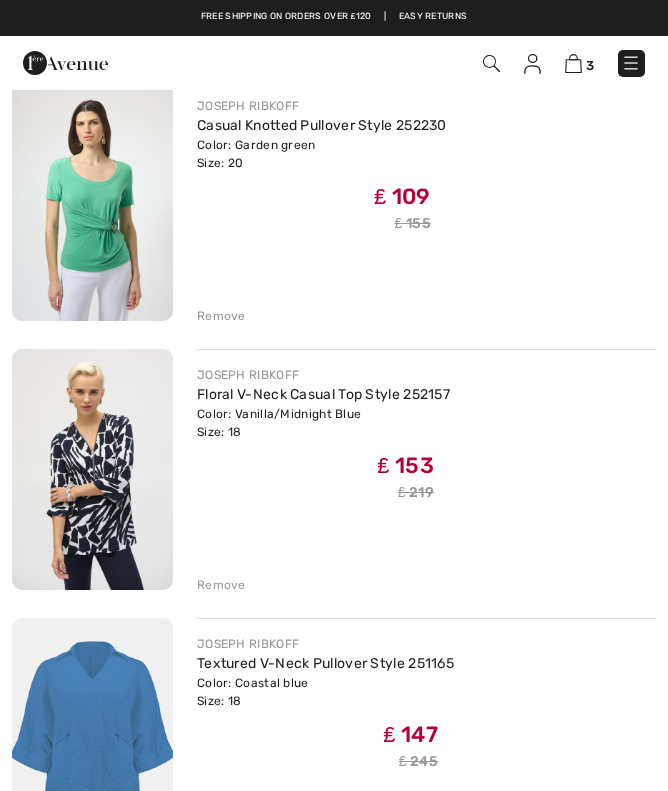 click on "Remove" at bounding box center (221, 585) 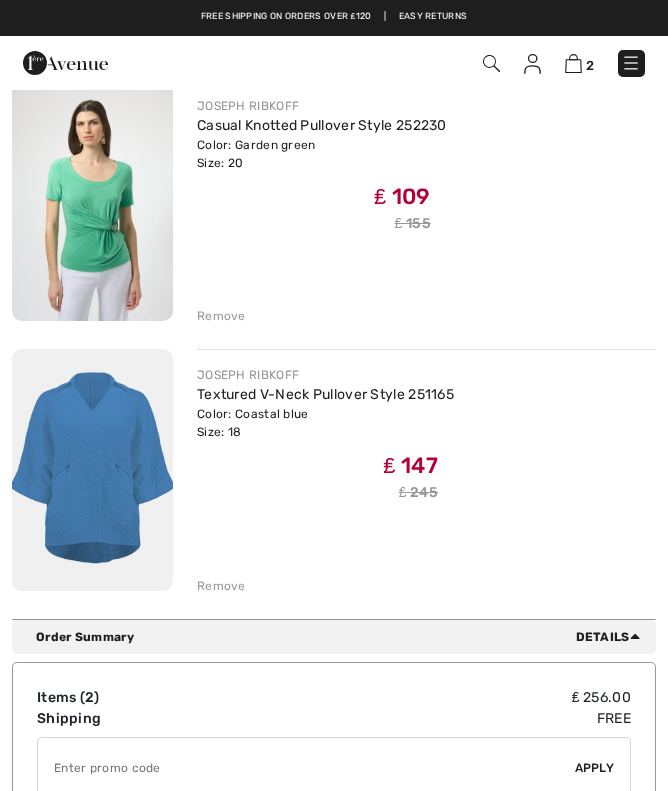 click on "Remove" at bounding box center (221, 316) 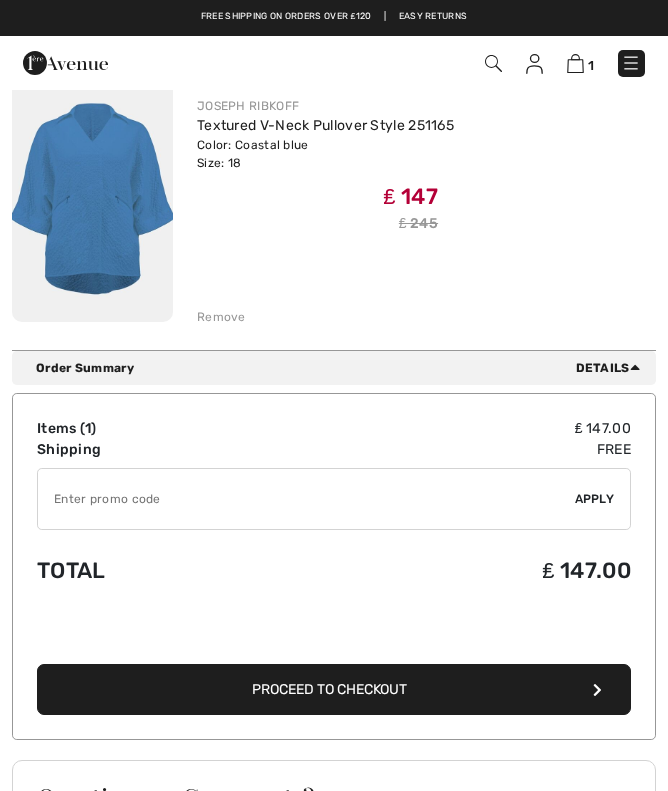 click on "Remove" at bounding box center [221, 317] 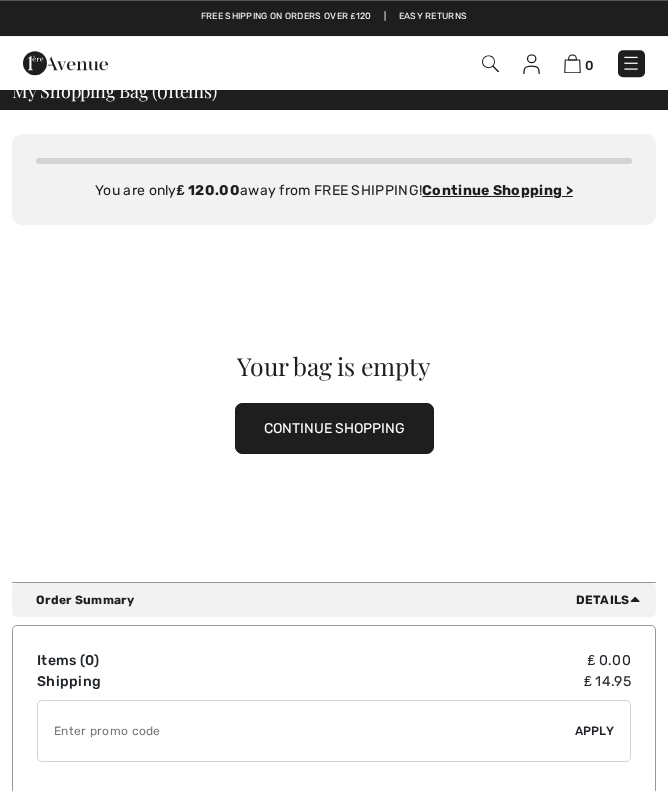 scroll, scrollTop: 17, scrollLeft: 0, axis: vertical 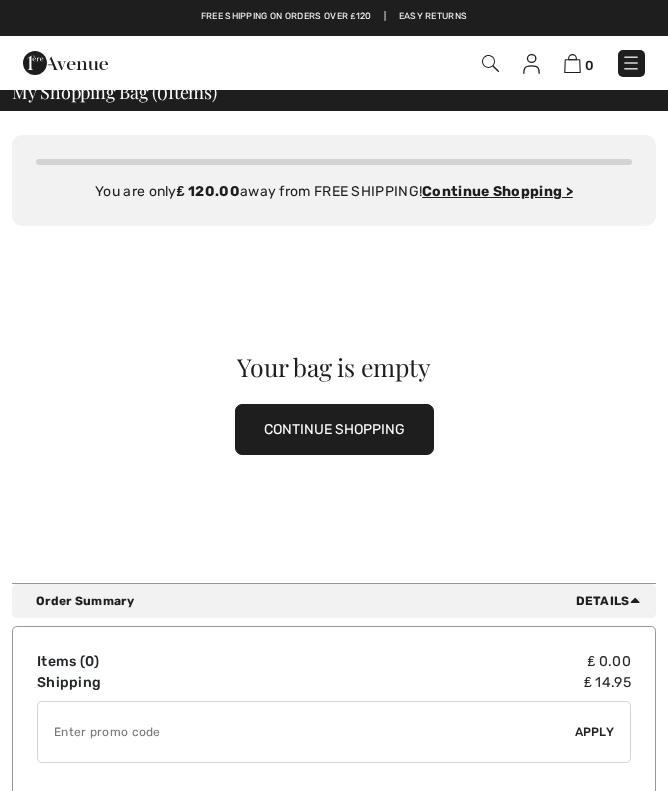 click at bounding box center (631, 63) 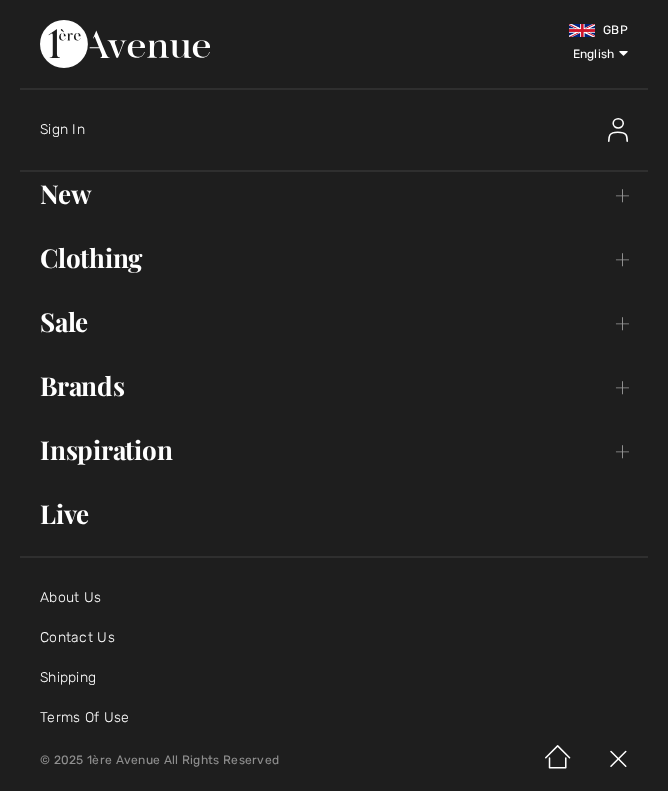 click on "Clothing Toggle submenu" at bounding box center (334, 258) 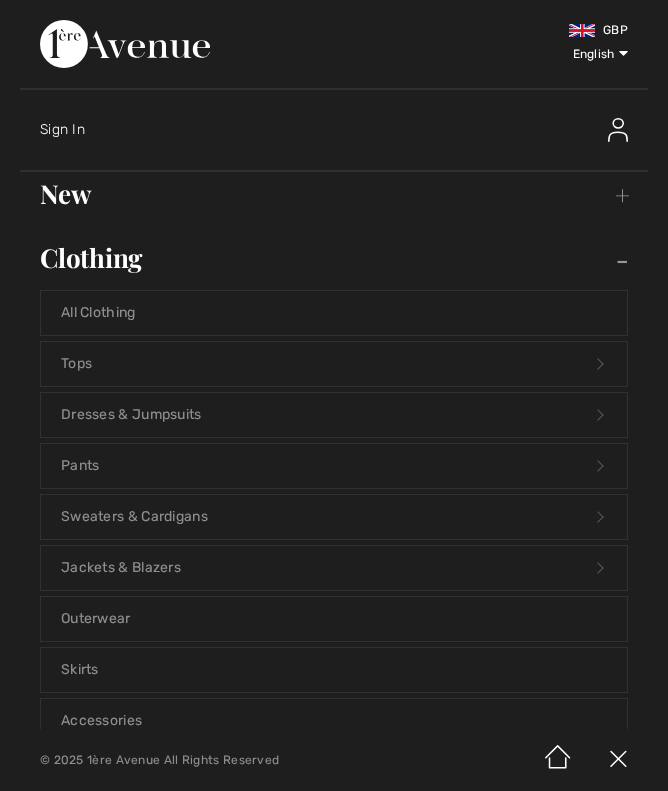 click on "Pants Open submenu" at bounding box center [334, 466] 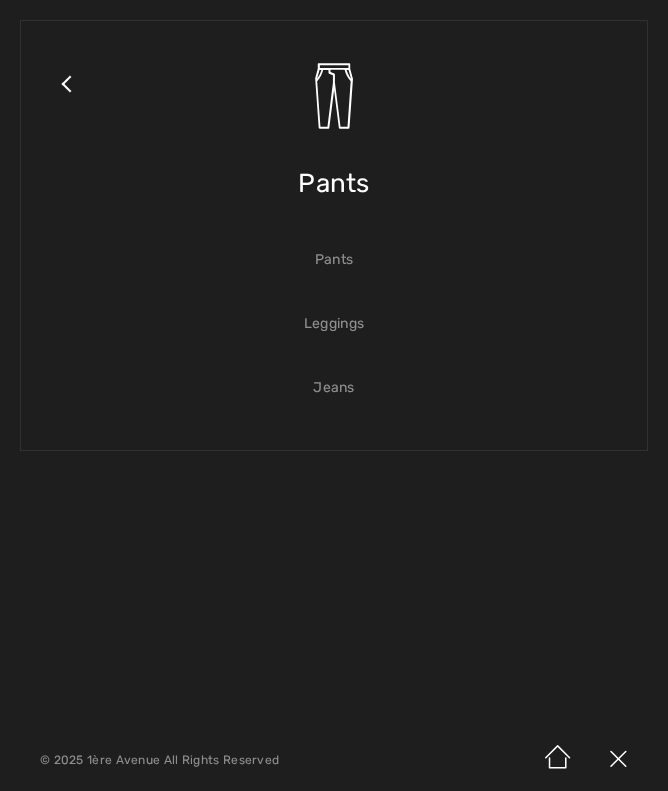 click on "Pants" at bounding box center (334, 260) 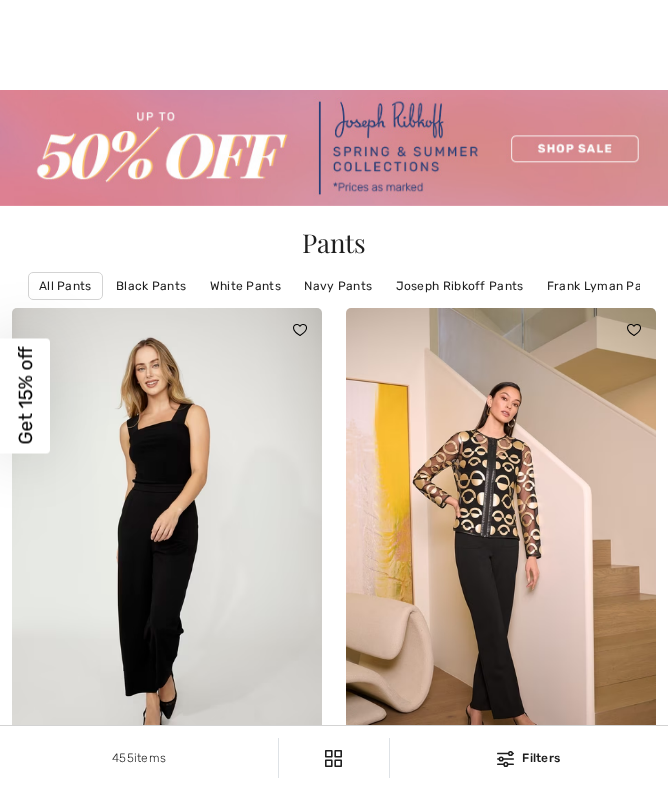 checkbox on "true" 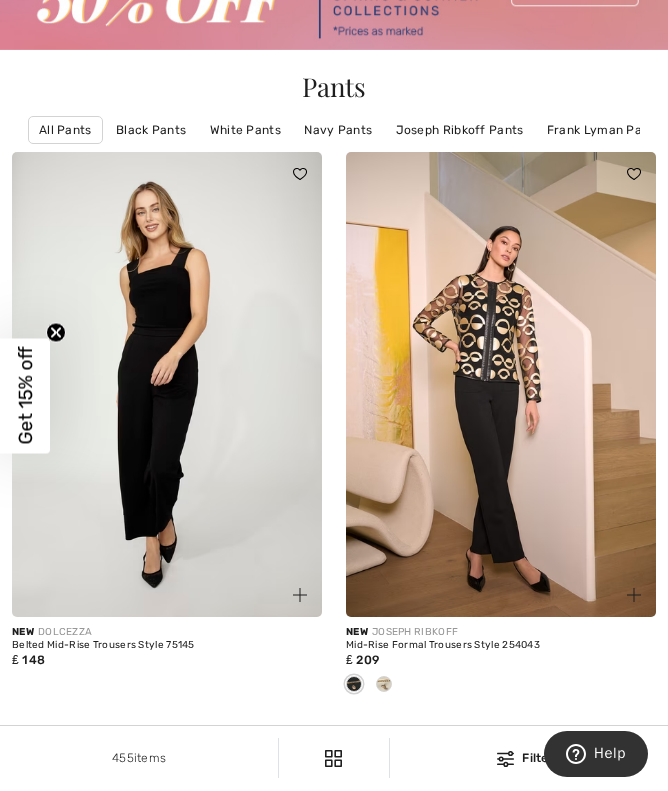 scroll, scrollTop: 0, scrollLeft: 0, axis: both 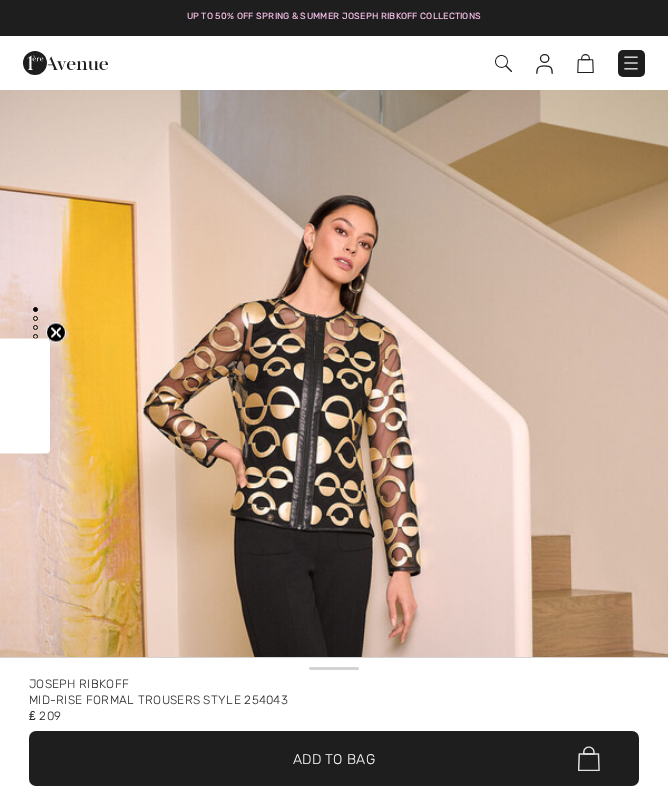 checkbox on "true" 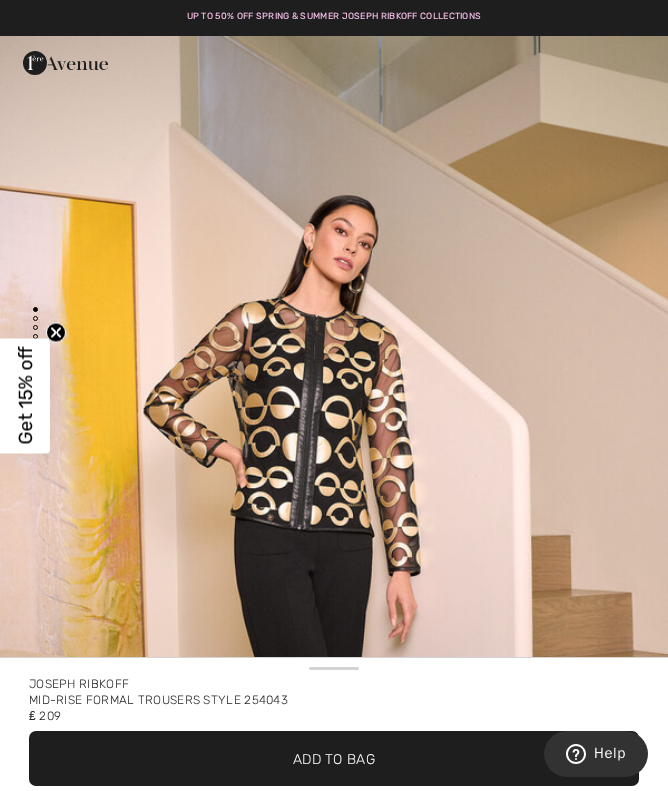 scroll, scrollTop: 405, scrollLeft: 0, axis: vertical 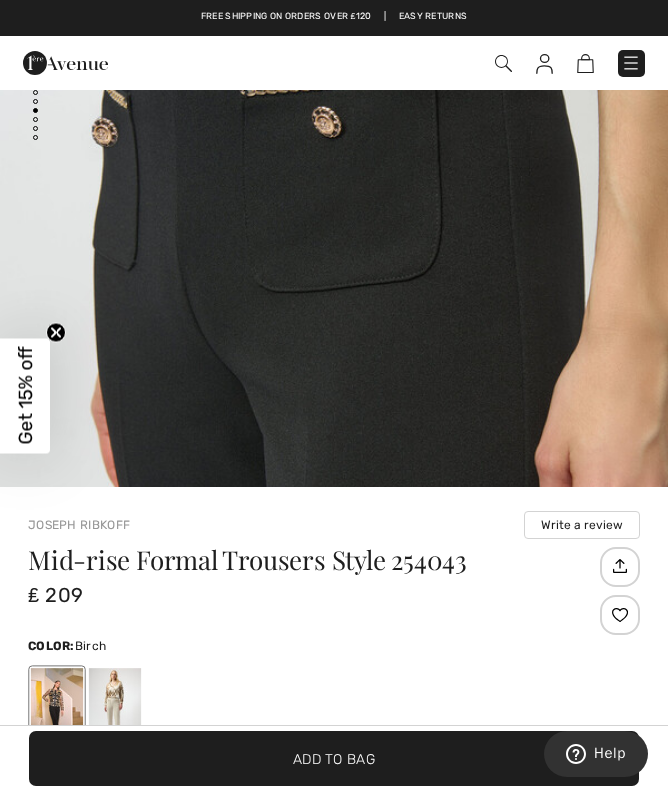 click at bounding box center [115, 705] 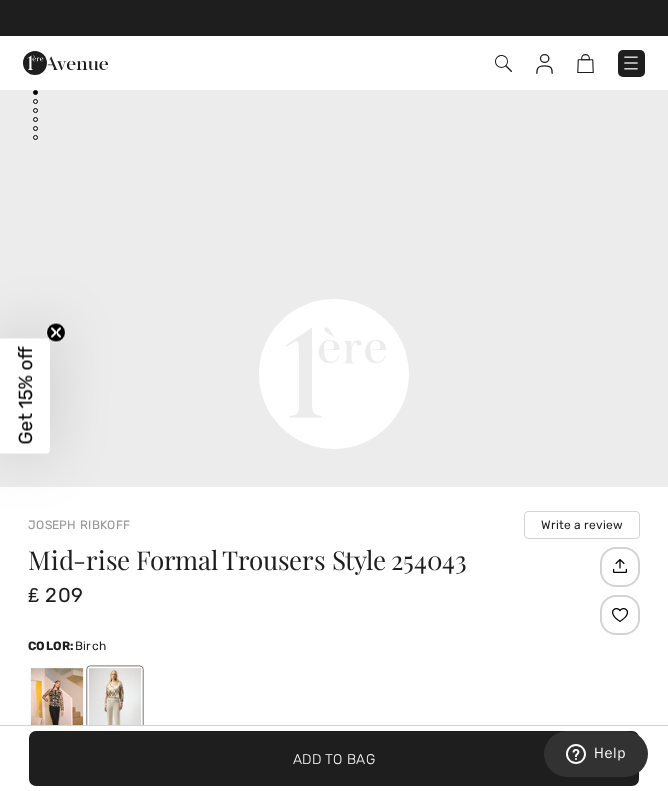 scroll, scrollTop: 0, scrollLeft: 0, axis: both 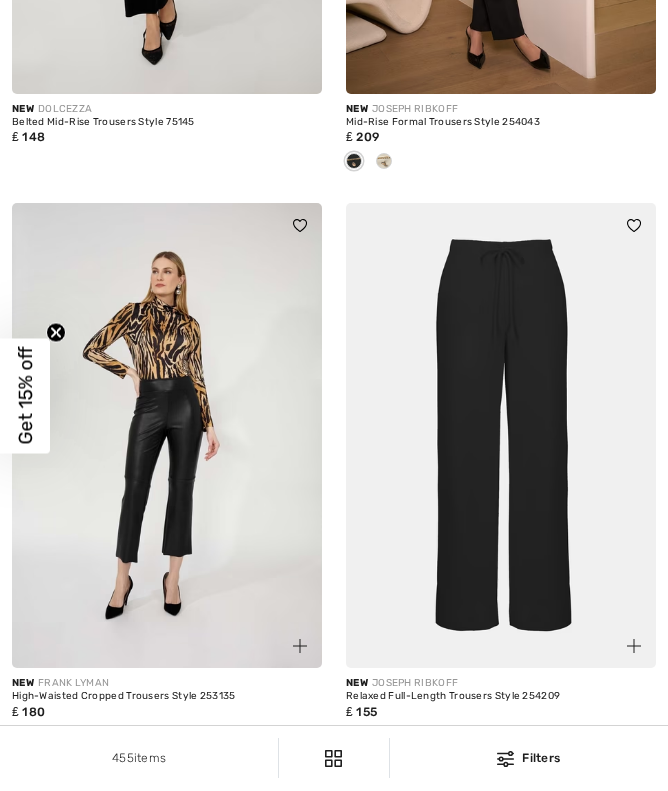 checkbox on "true" 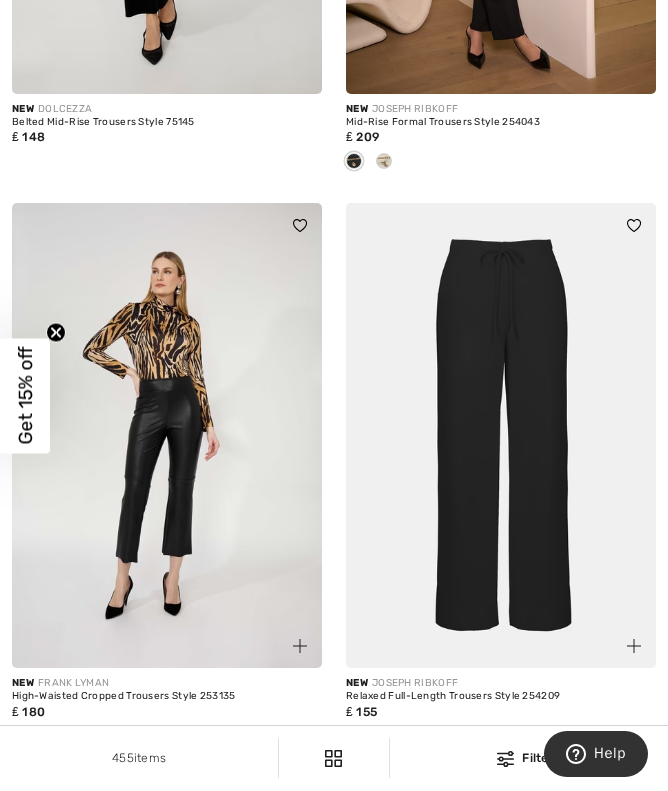 scroll, scrollTop: 679, scrollLeft: 0, axis: vertical 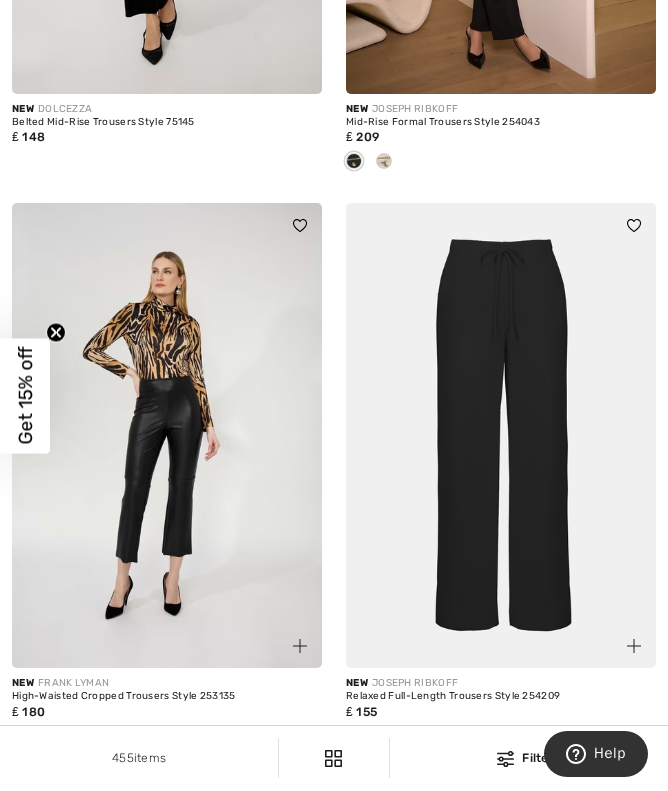 click at bounding box center (501, 435) 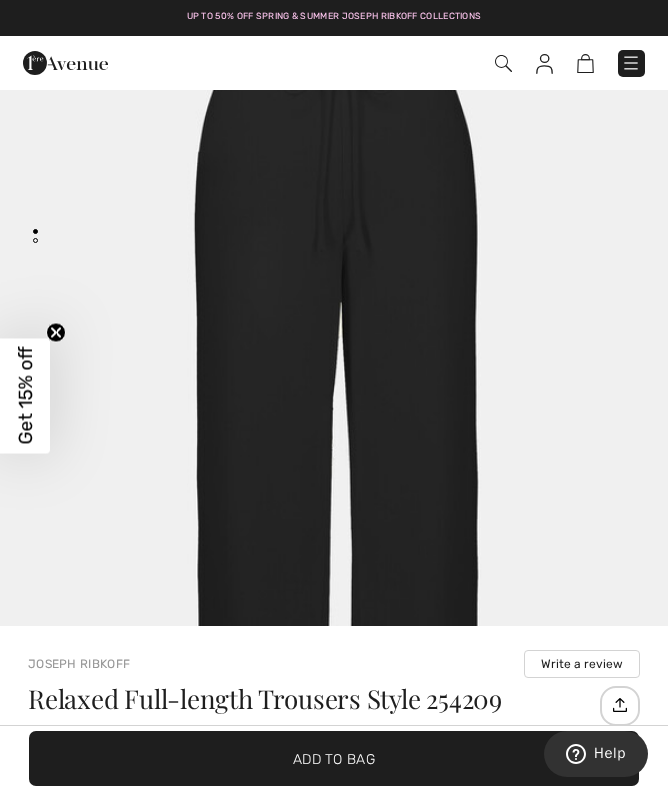 scroll, scrollTop: 0, scrollLeft: 0, axis: both 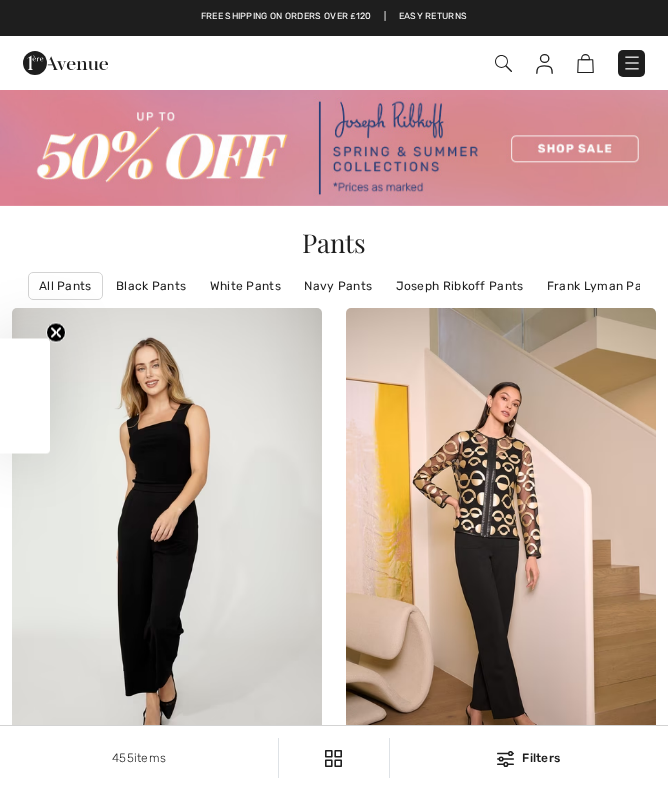 checkbox on "true" 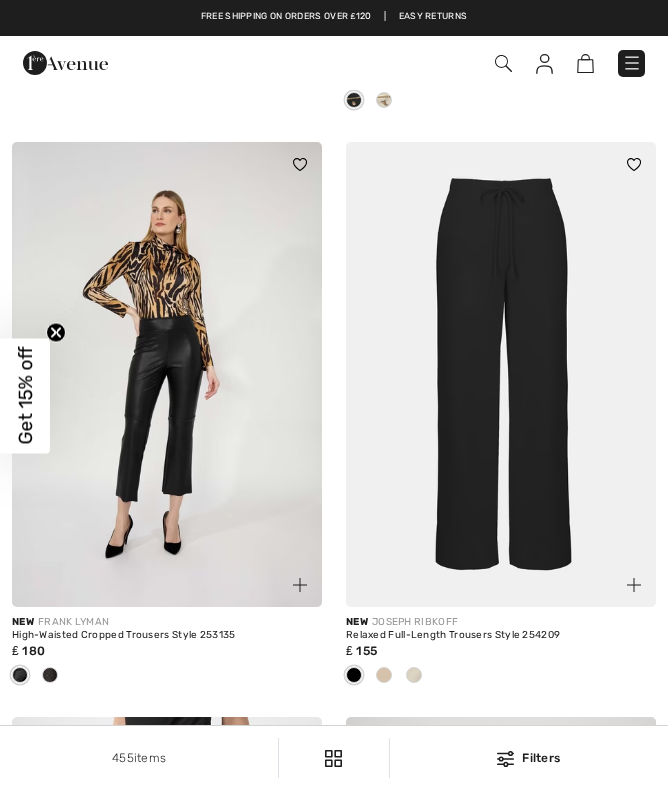 scroll, scrollTop: 0, scrollLeft: 0, axis: both 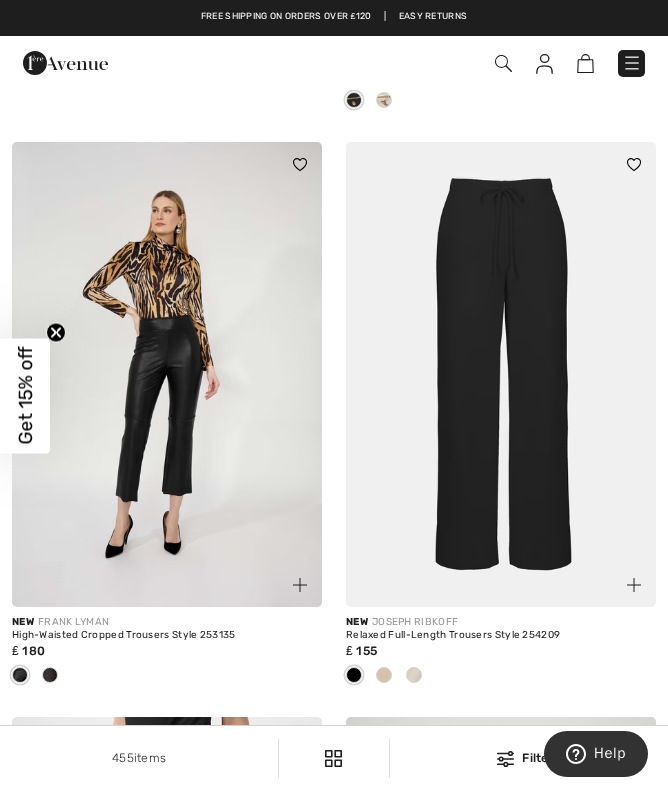 click at bounding box center (501, 374) 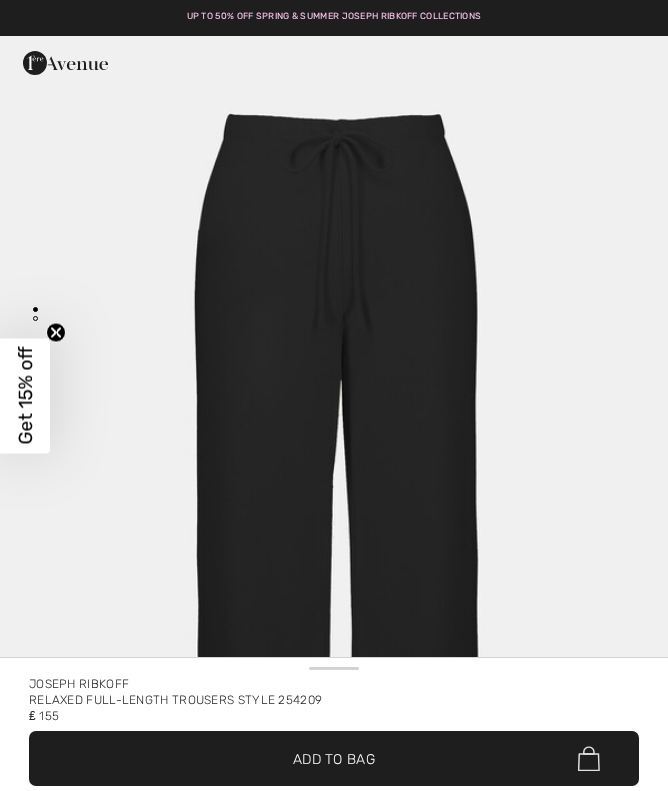 scroll, scrollTop: 0, scrollLeft: 0, axis: both 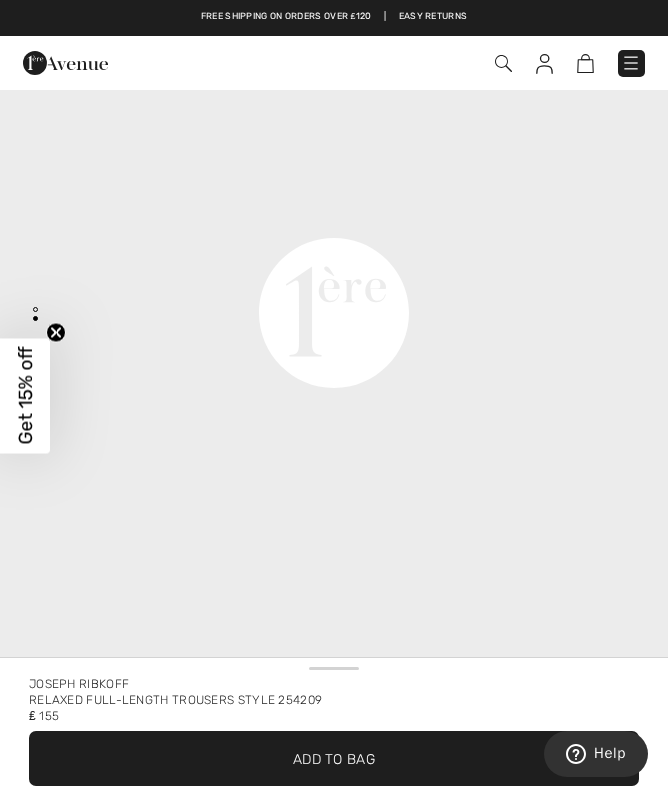click on "Your browser does not support the video tag." at bounding box center [334, -21] 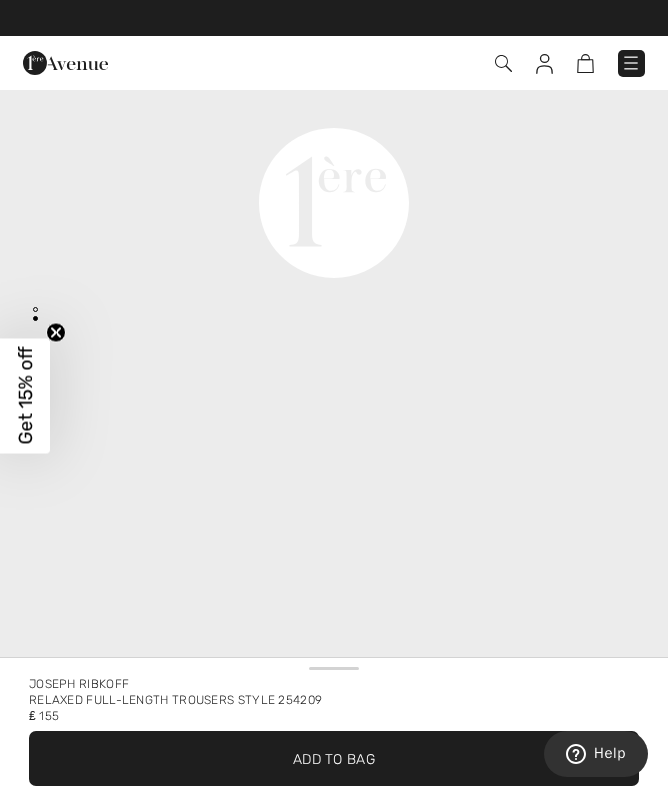 scroll, scrollTop: 1528, scrollLeft: 0, axis: vertical 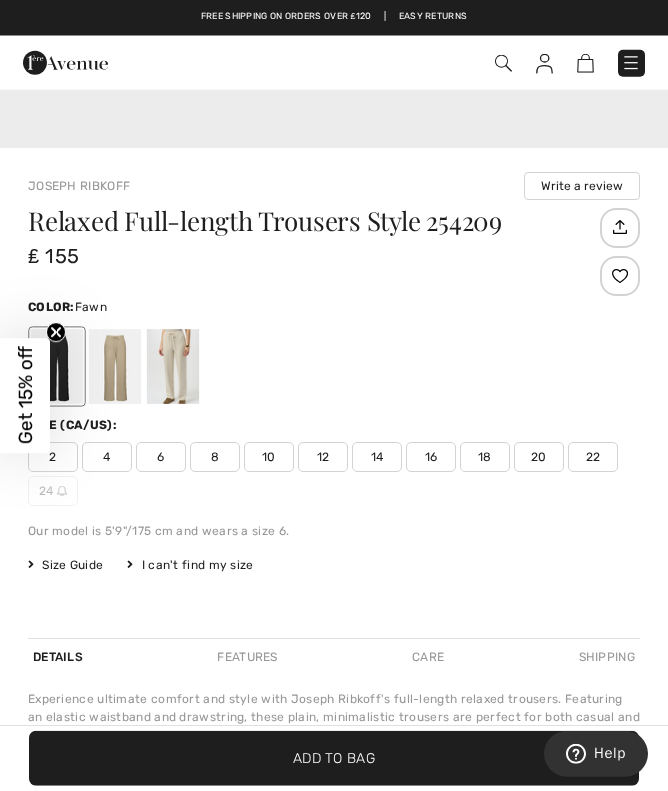 click at bounding box center [115, 366] 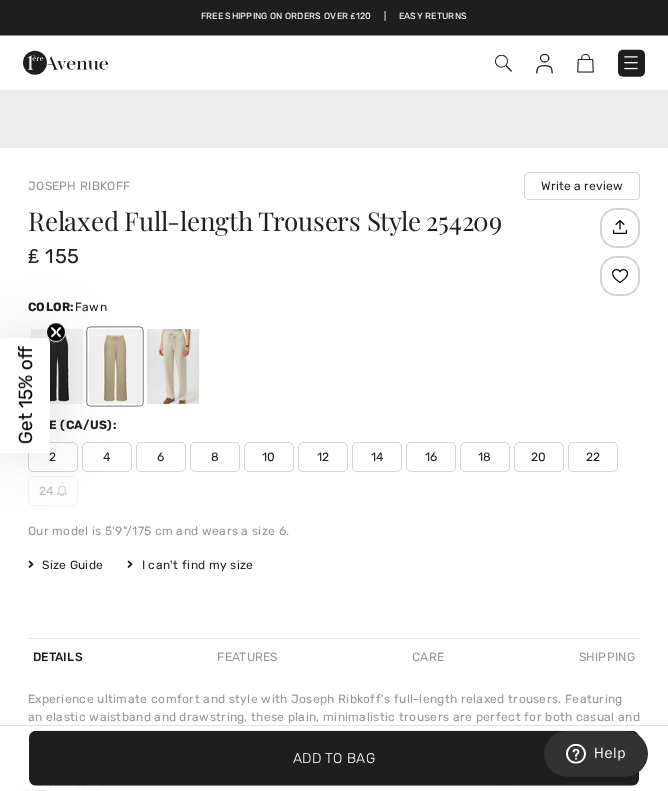 scroll, scrollTop: 0, scrollLeft: 0, axis: both 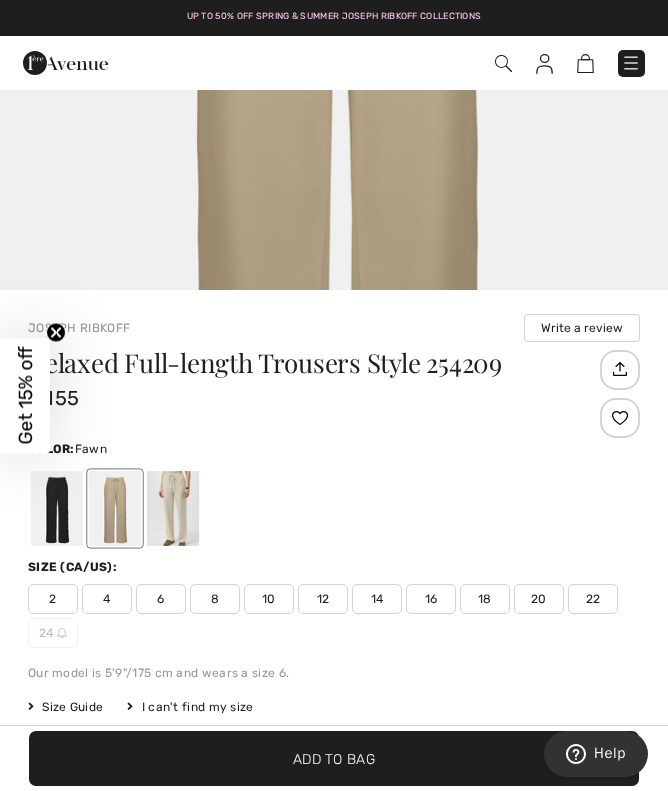 click at bounding box center (173, 508) 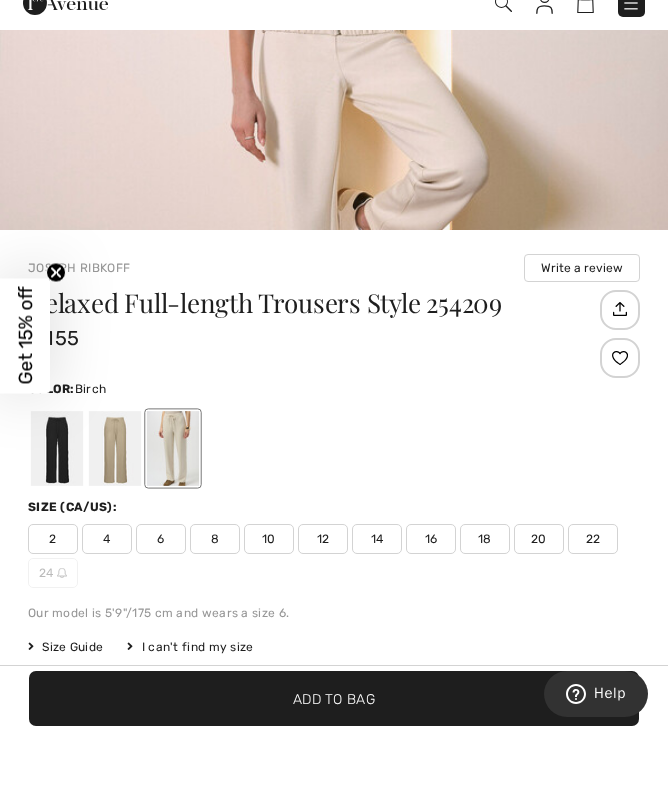 scroll, scrollTop: 475, scrollLeft: 0, axis: vertical 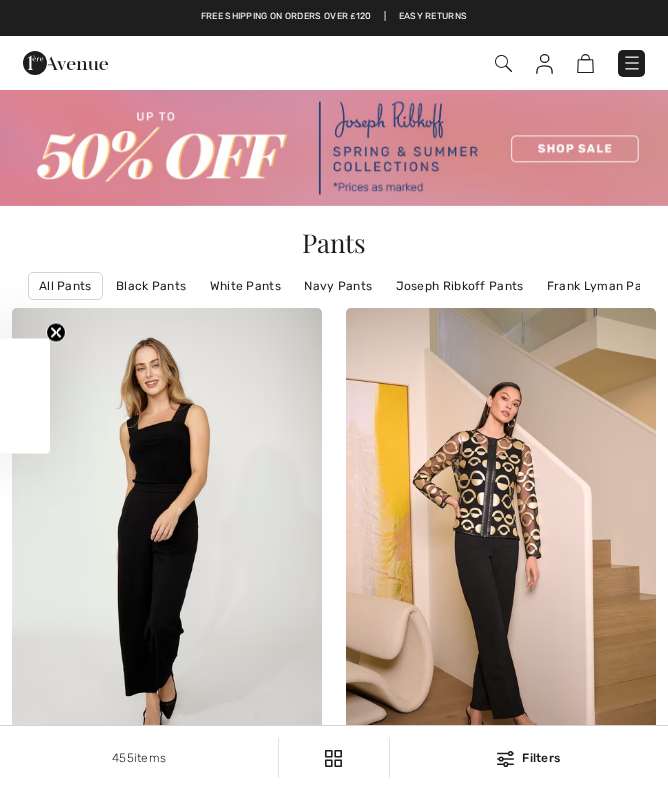 checkbox on "true" 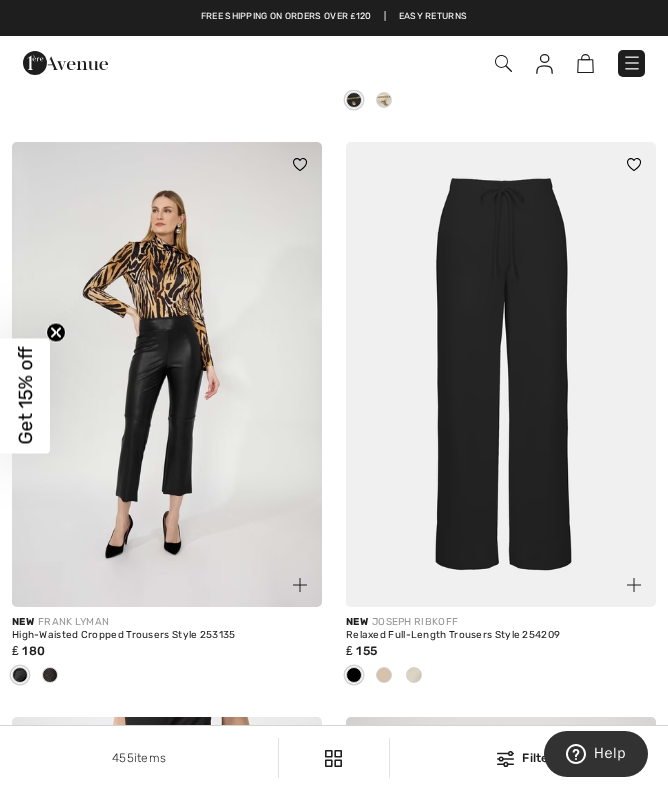 scroll, scrollTop: 740, scrollLeft: 0, axis: vertical 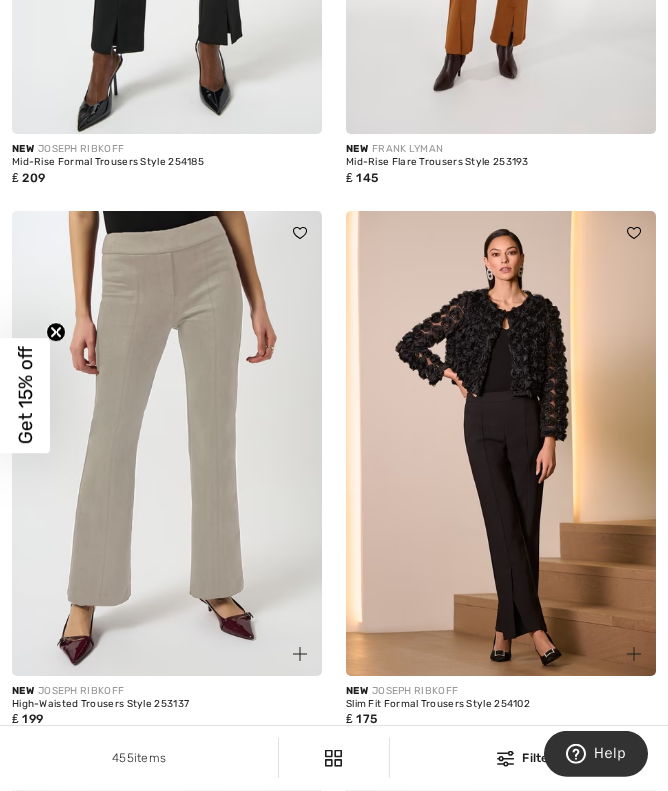 click at bounding box center [167, 443] 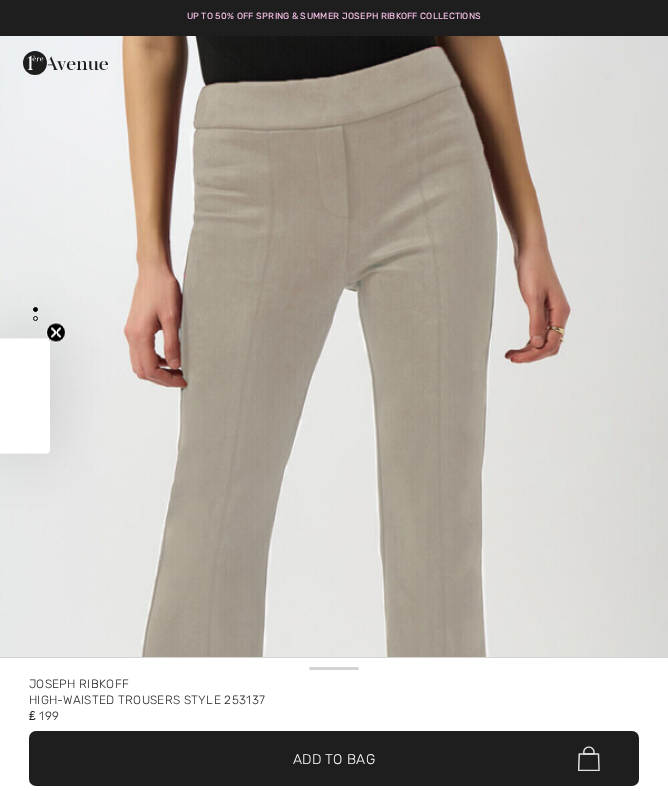scroll, scrollTop: 0, scrollLeft: 0, axis: both 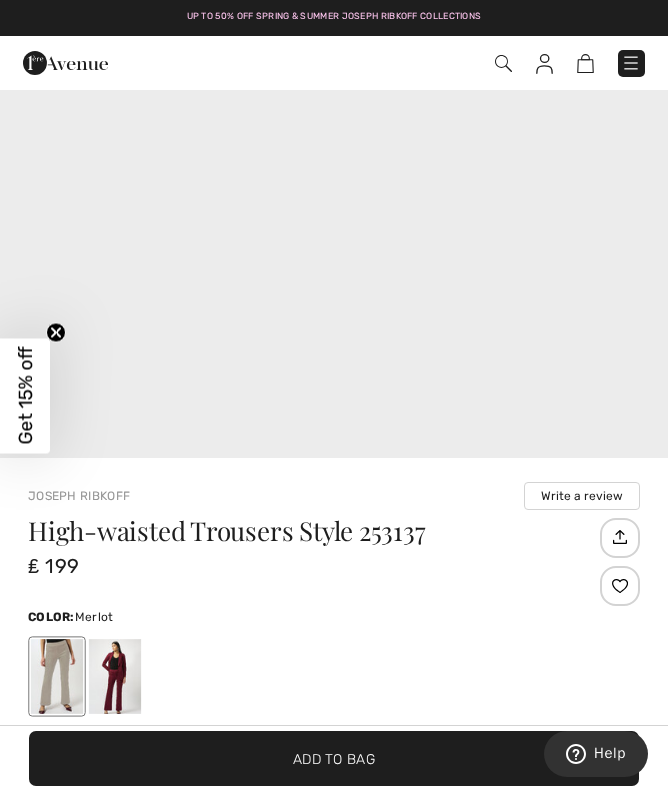 click at bounding box center (115, 676) 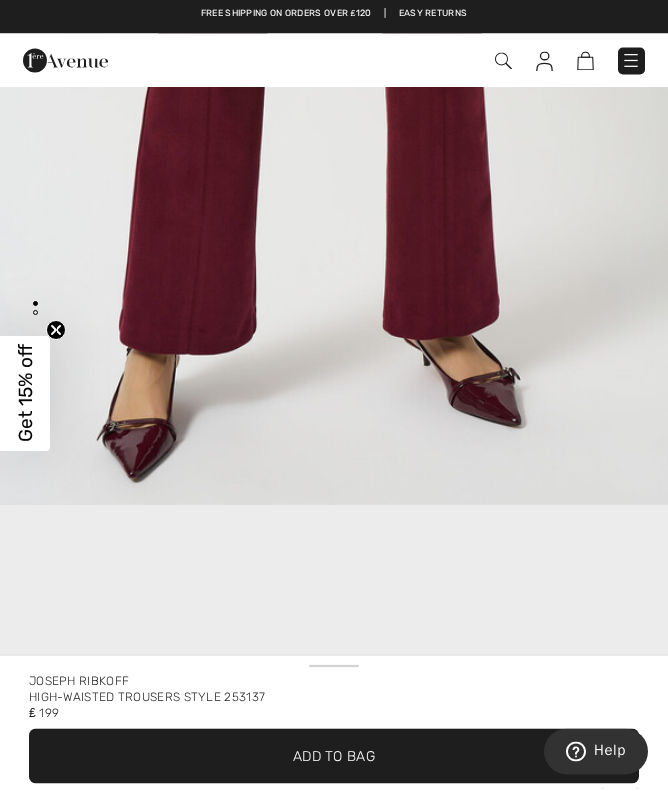 scroll, scrollTop: 0, scrollLeft: 0, axis: both 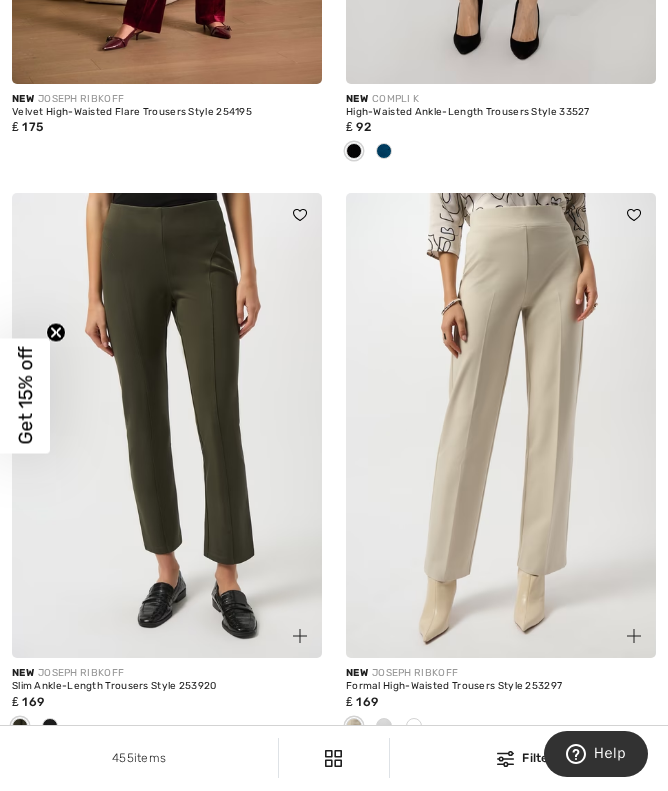 click at bounding box center (501, 425) 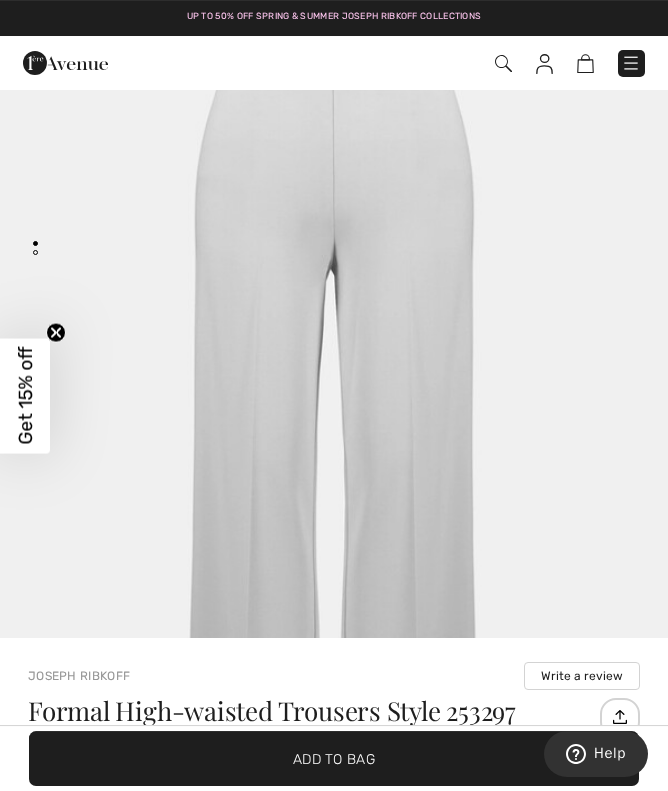 scroll, scrollTop: 66, scrollLeft: 0, axis: vertical 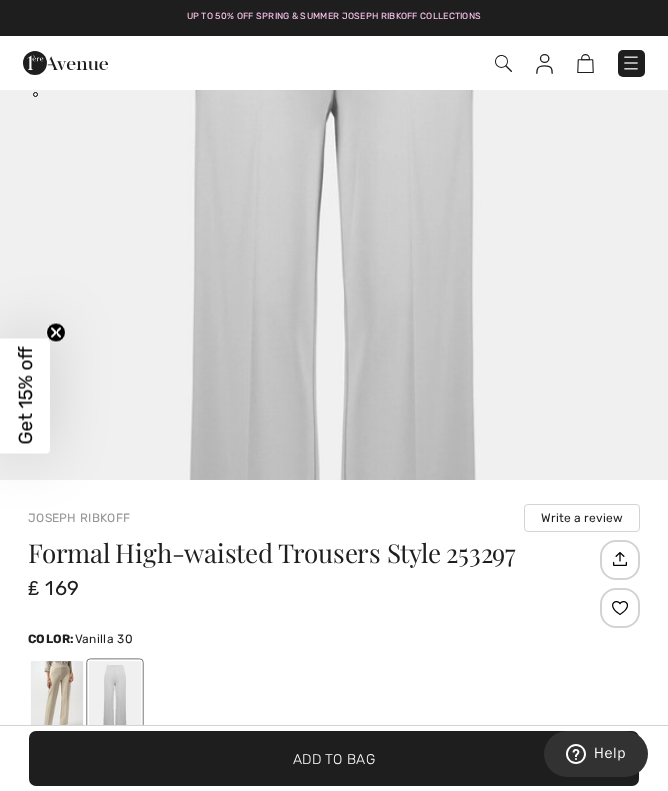 click at bounding box center (173, 698) 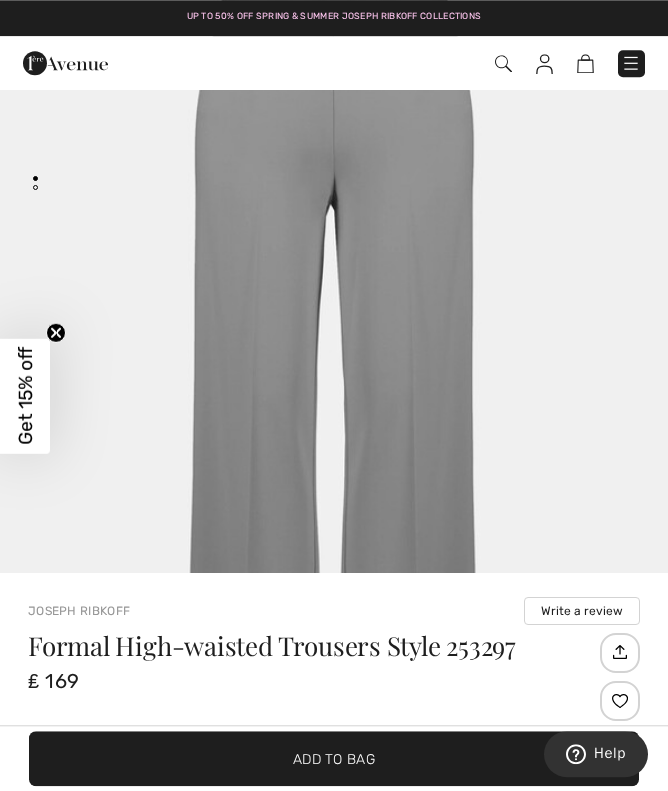 scroll, scrollTop: 0, scrollLeft: 0, axis: both 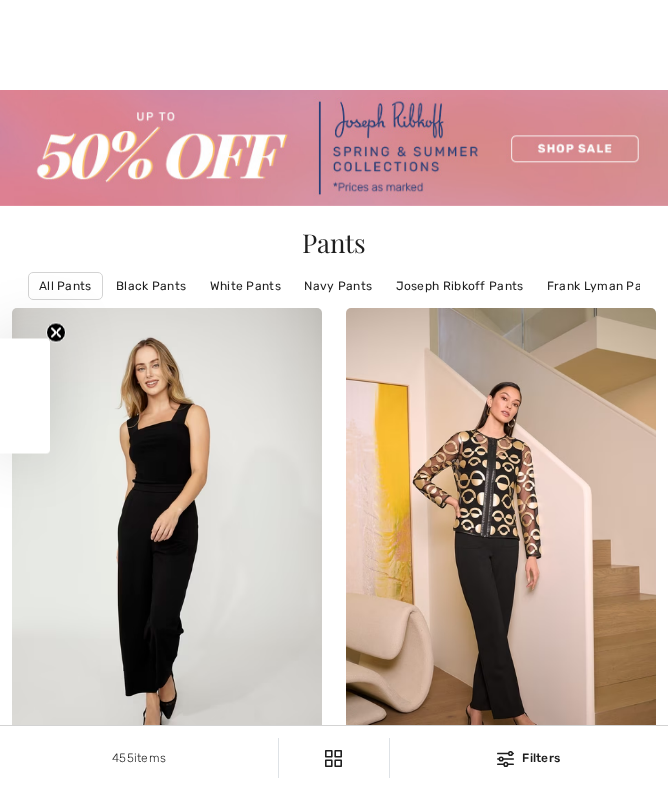 checkbox on "true" 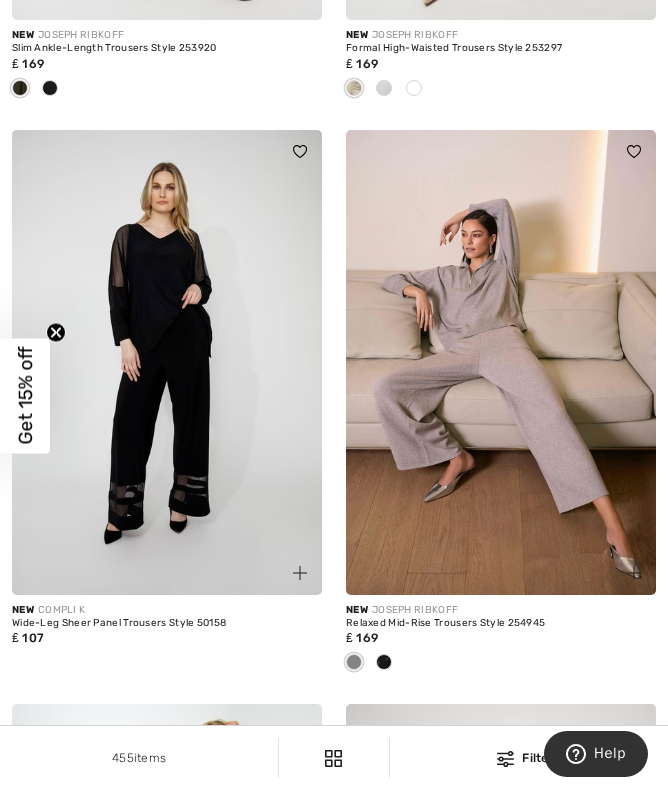 scroll, scrollTop: 4796, scrollLeft: 0, axis: vertical 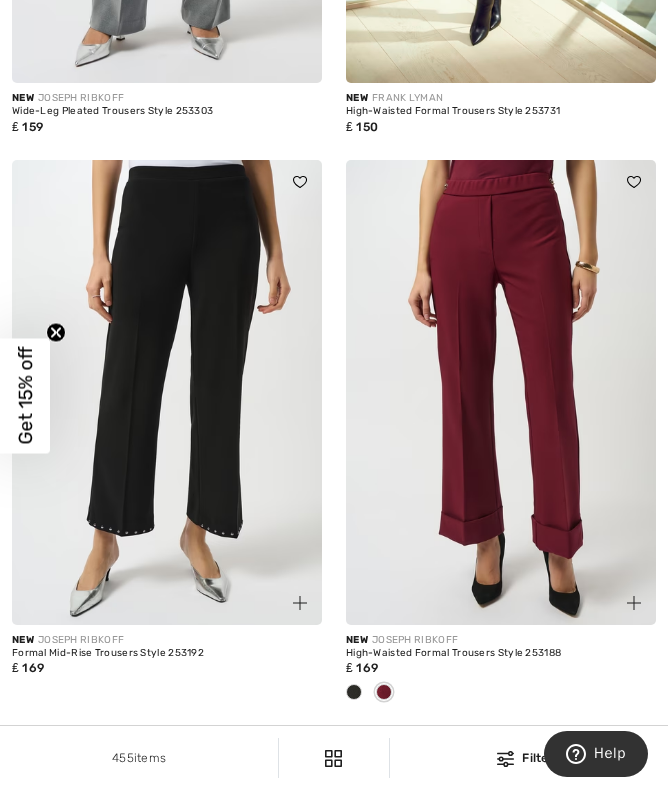 click at bounding box center (501, 392) 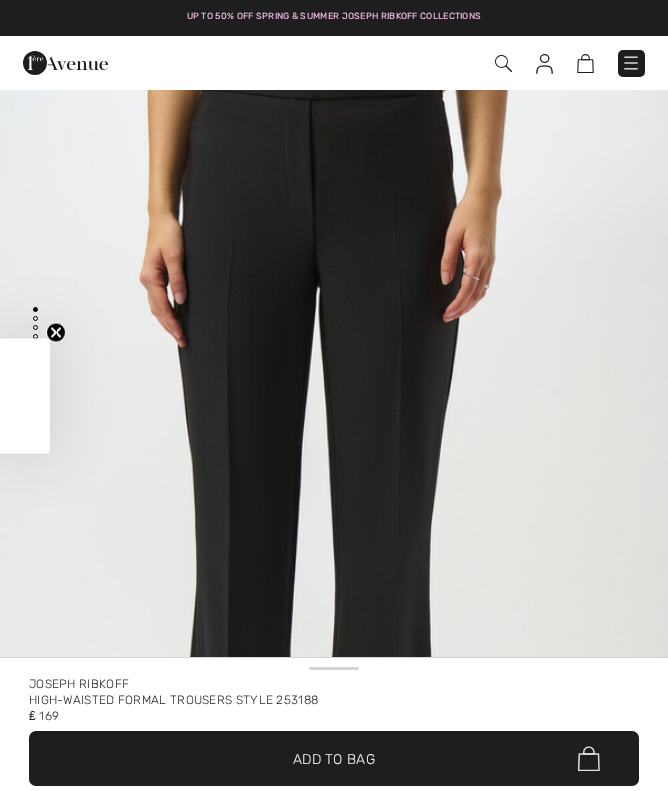 scroll, scrollTop: 0, scrollLeft: 0, axis: both 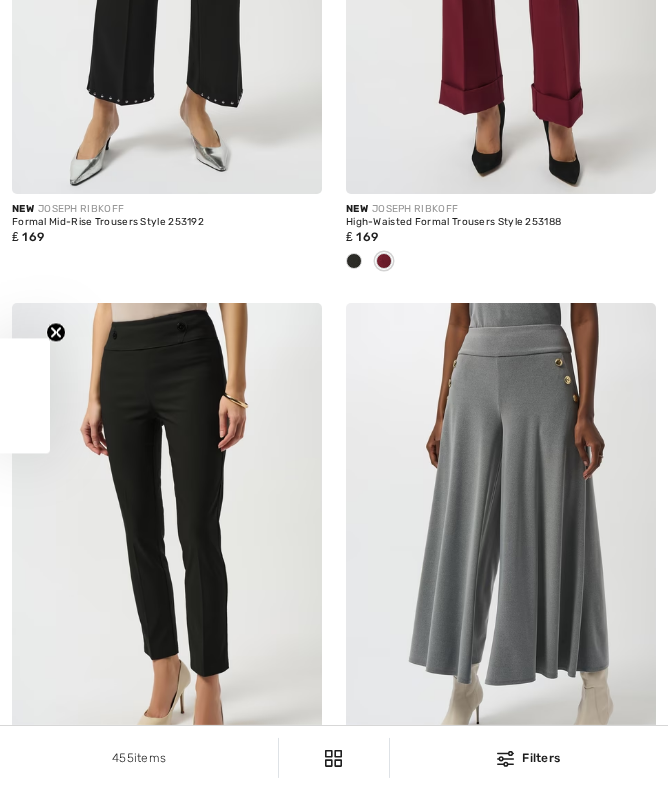 checkbox on "true" 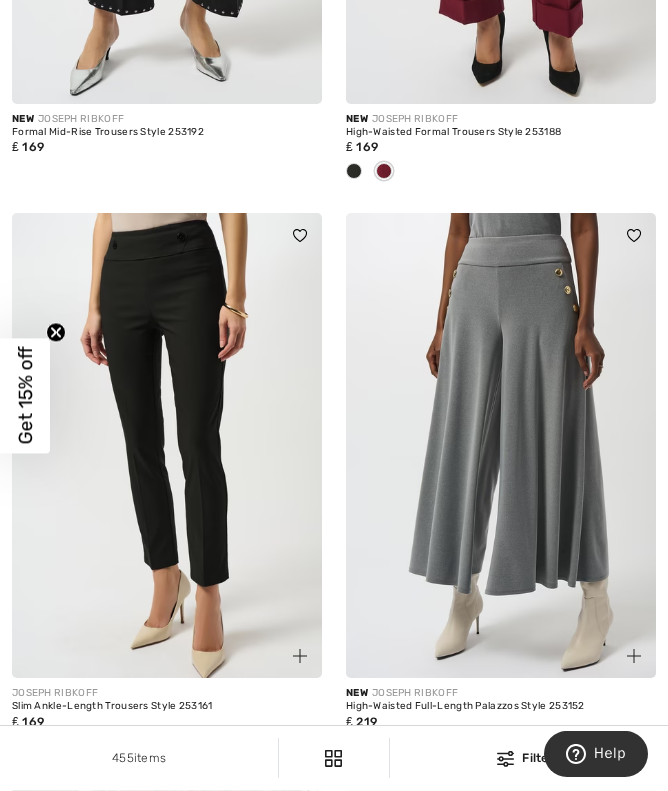 scroll, scrollTop: 0, scrollLeft: 0, axis: both 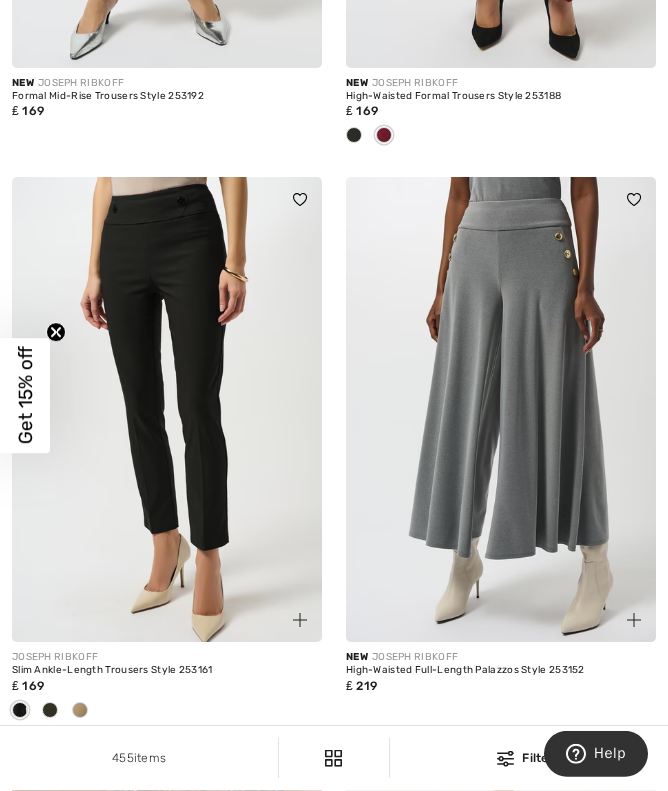 click at bounding box center (501, 409) 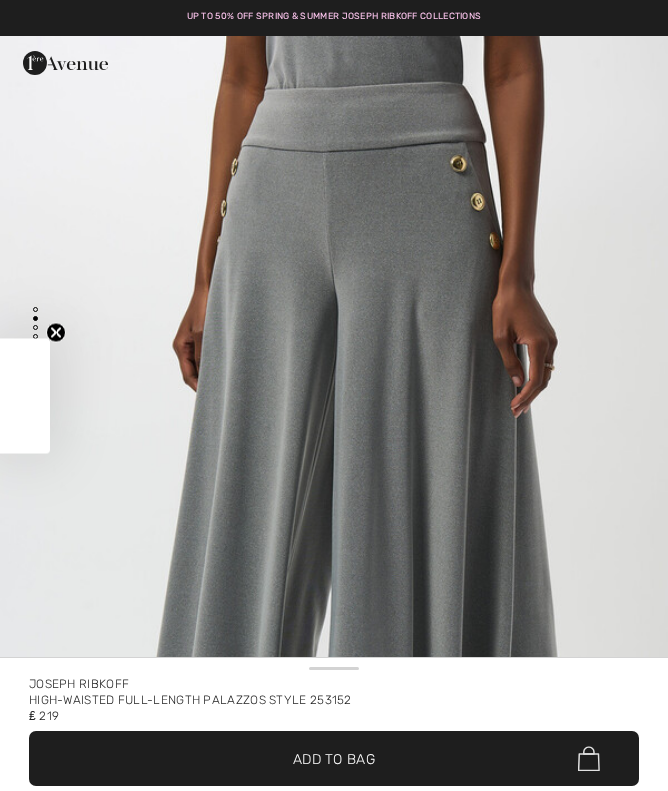 checkbox on "true" 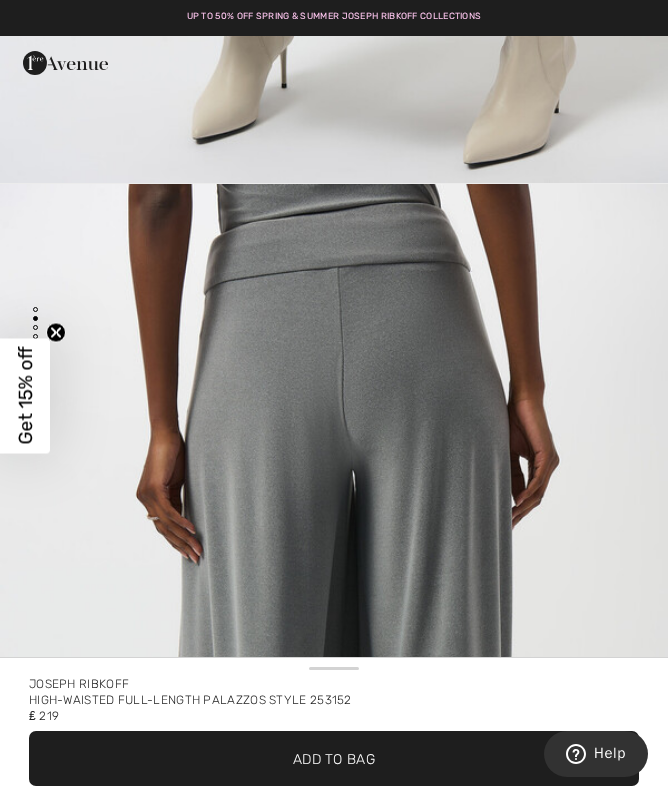 scroll, scrollTop: 889, scrollLeft: 0, axis: vertical 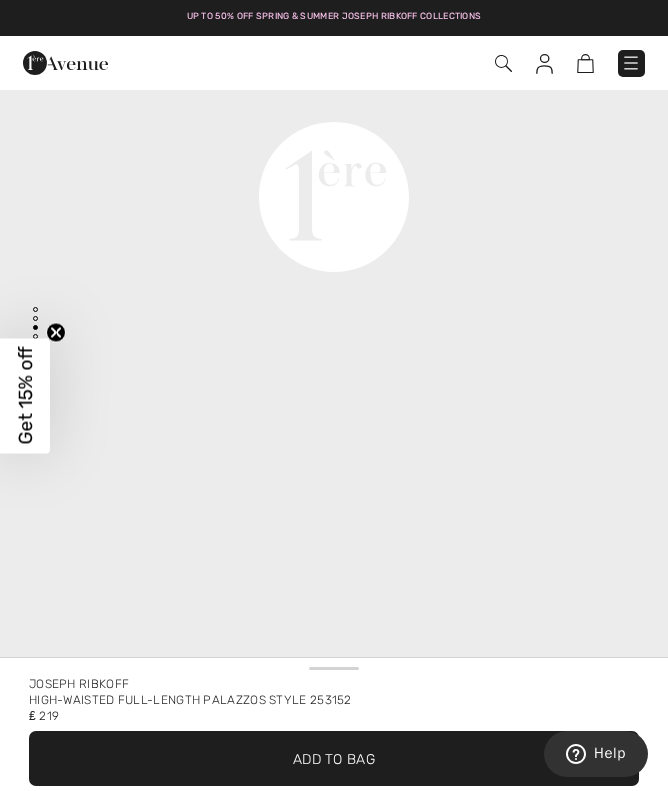 click at bounding box center (544, 64) 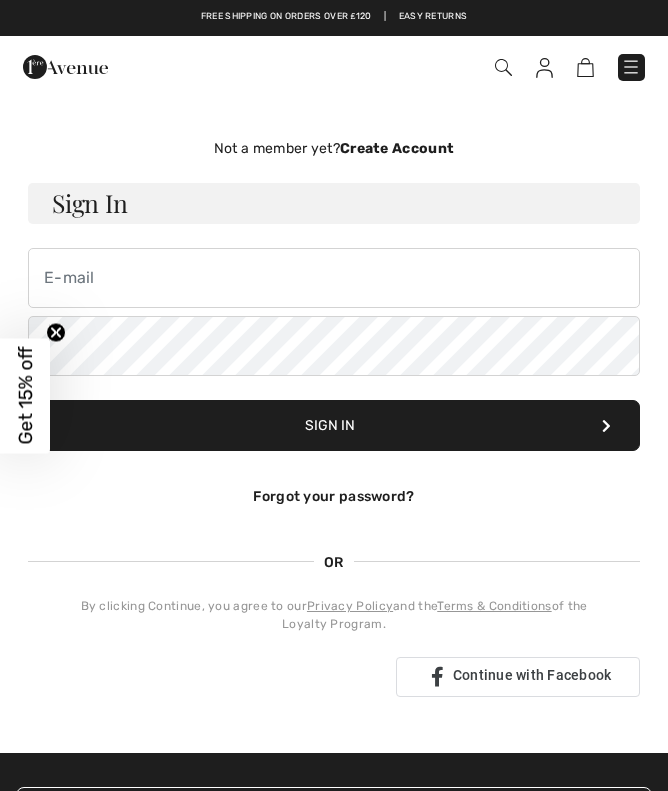 scroll, scrollTop: 0, scrollLeft: 0, axis: both 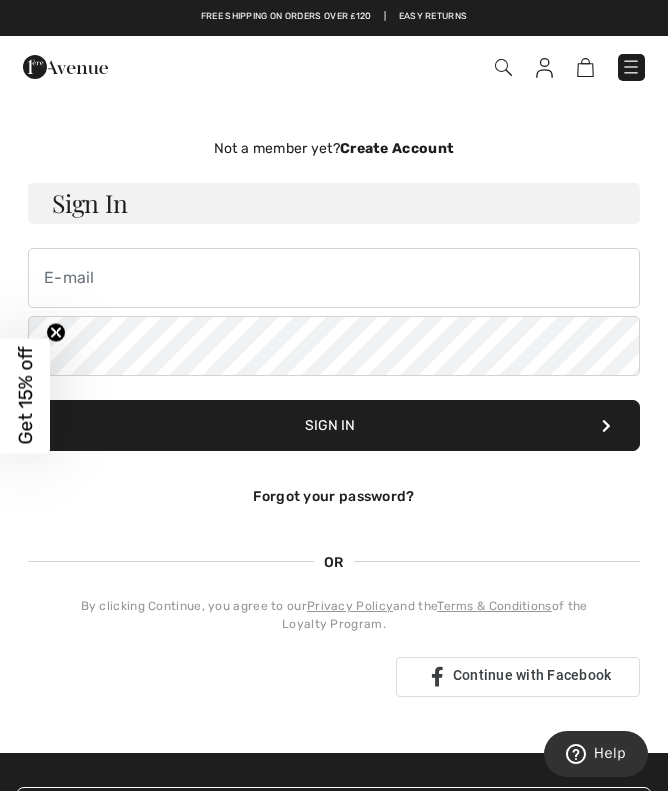 click at bounding box center (631, 67) 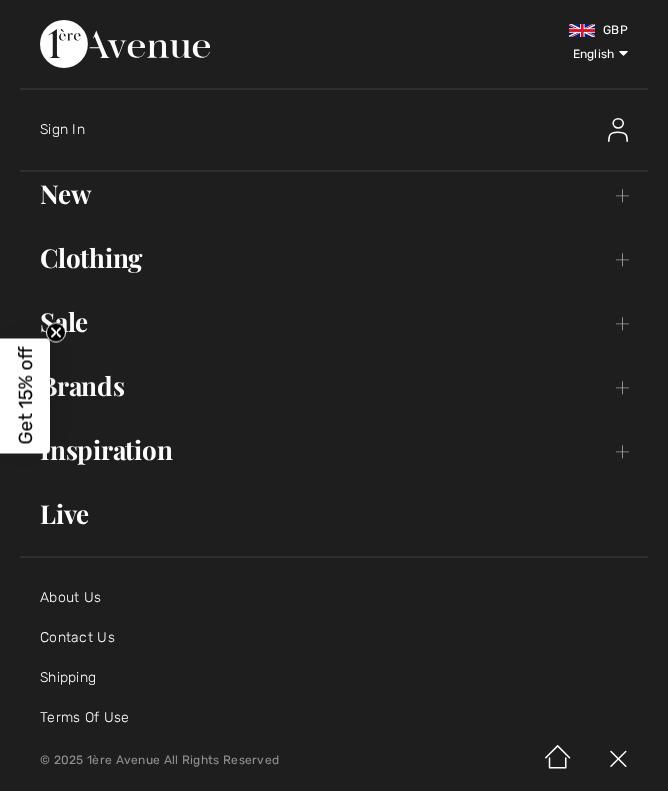 click on "Contact Us" at bounding box center [77, 637] 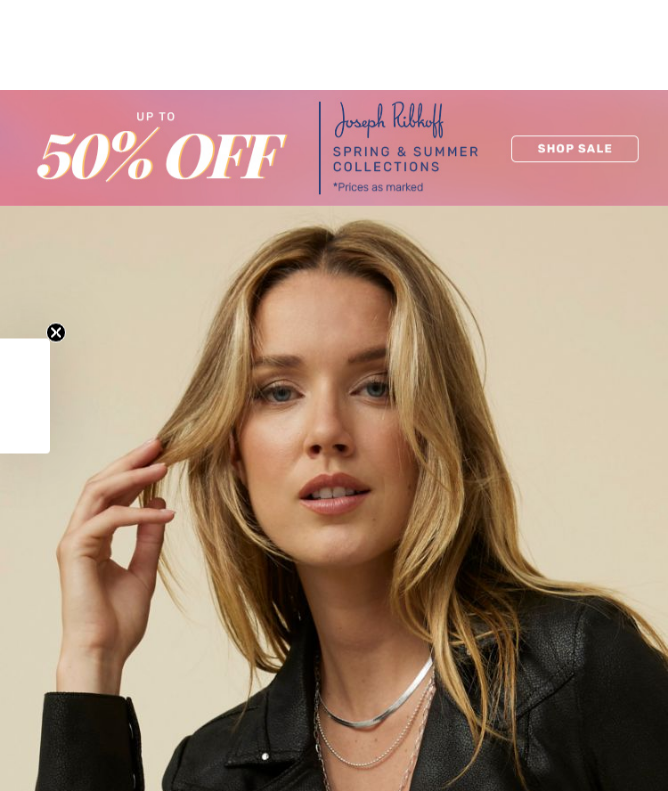 checkbox on "true" 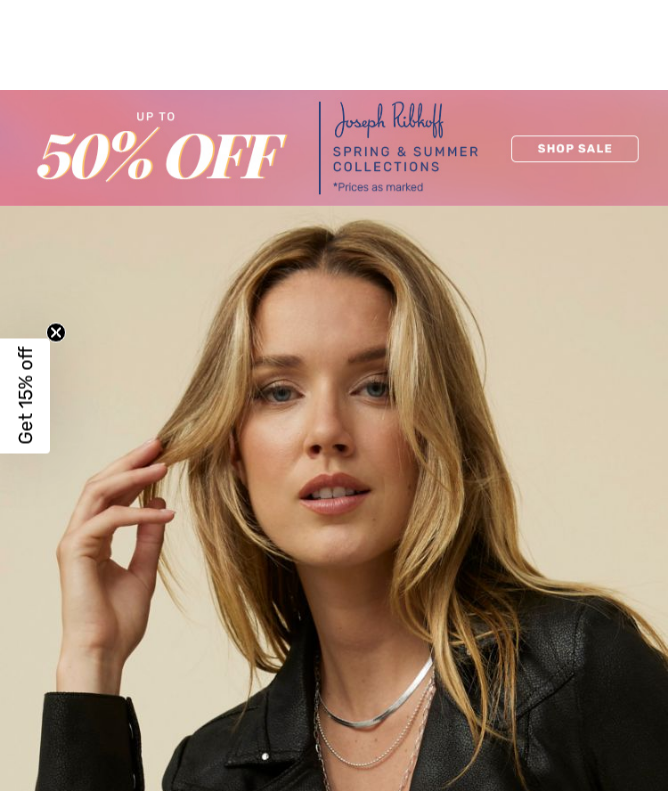 scroll, scrollTop: 852, scrollLeft: 0, axis: vertical 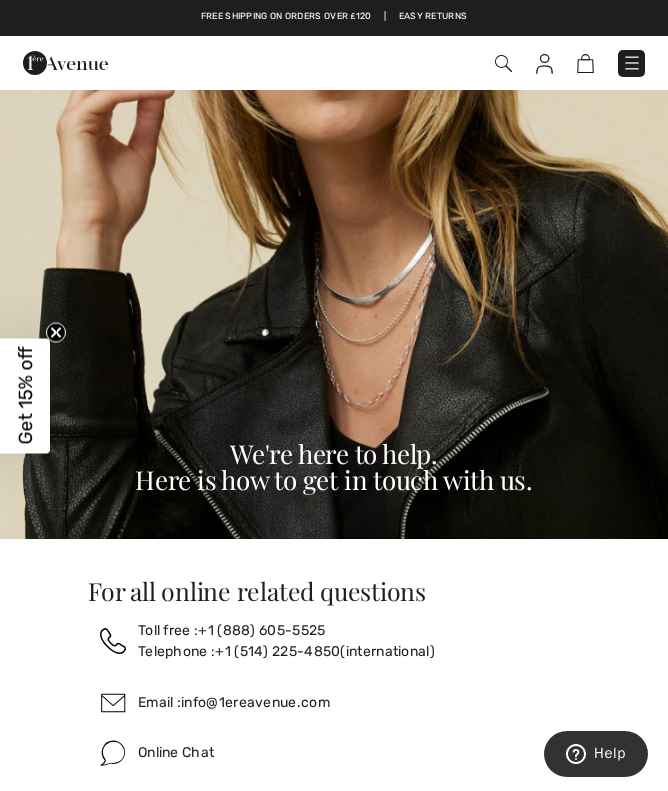 click at bounding box center [631, 63] 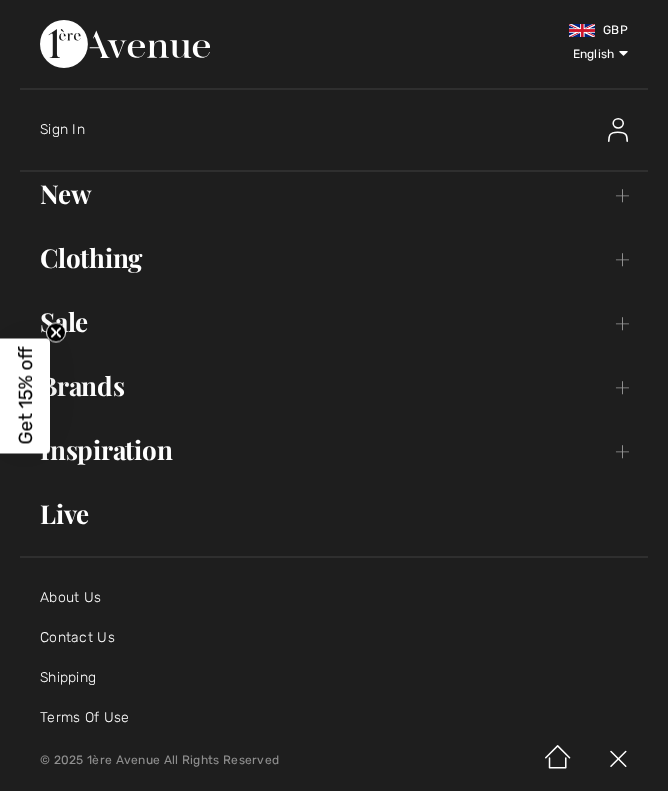 click on "Clothing Toggle submenu" at bounding box center [334, 258] 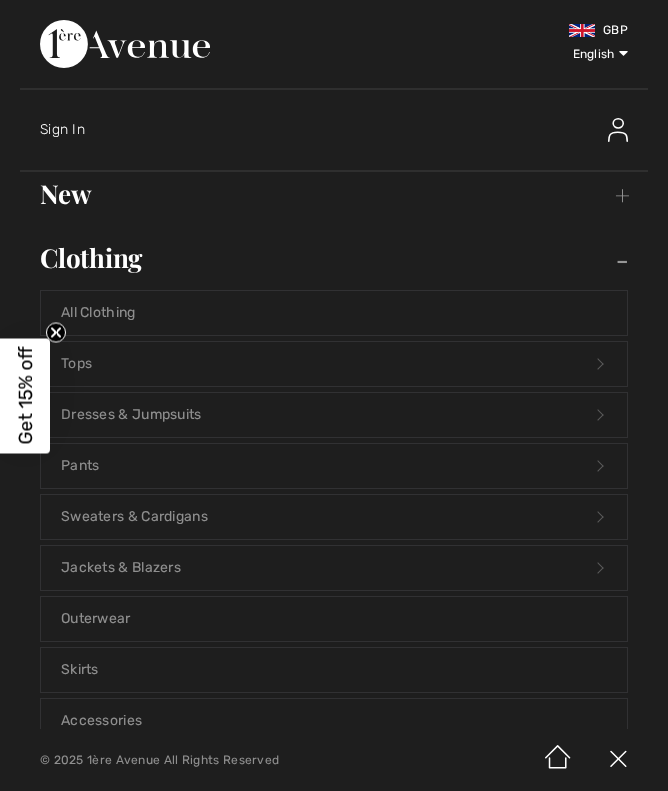 click on "Clothing Toggle submenu" at bounding box center [334, 258] 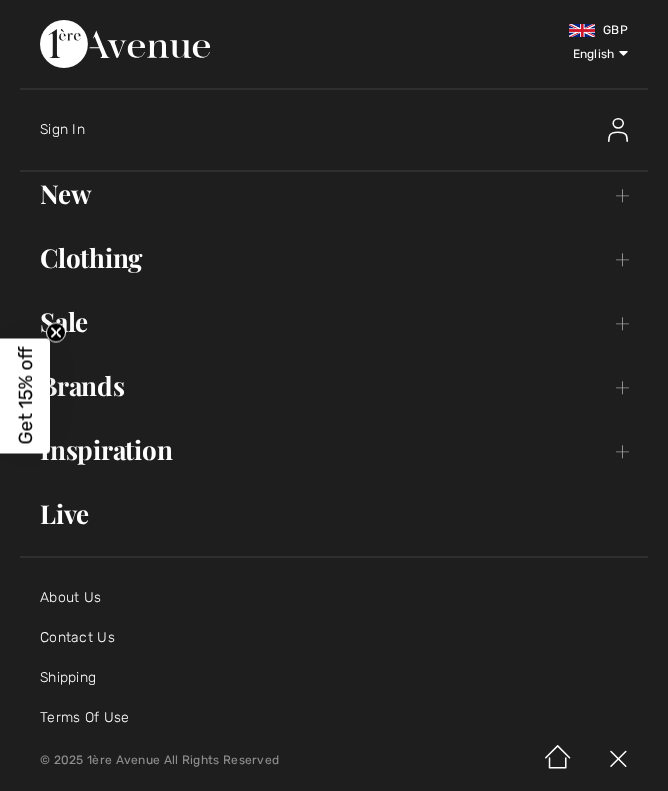 click on "Clothing Toggle submenu" at bounding box center (334, 258) 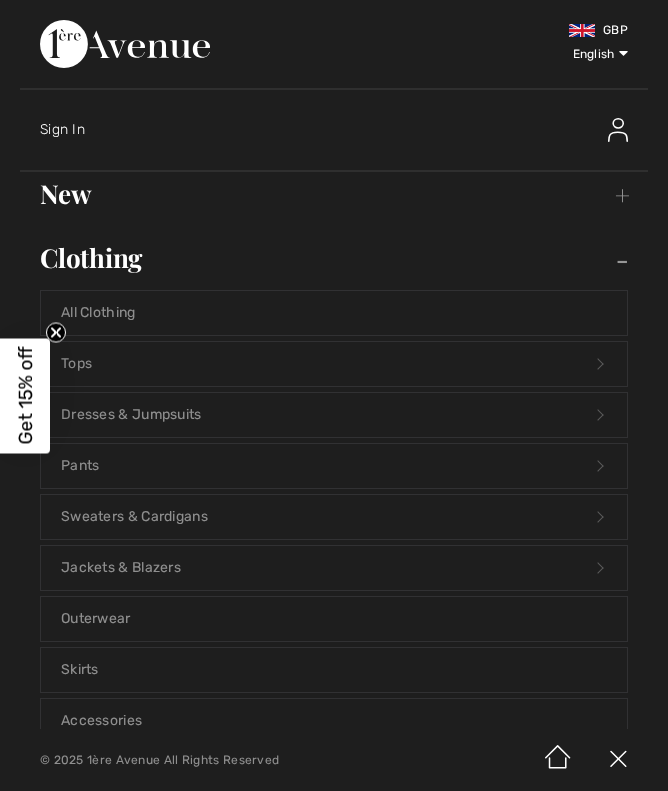 click on "Pants Open submenu" at bounding box center (334, 466) 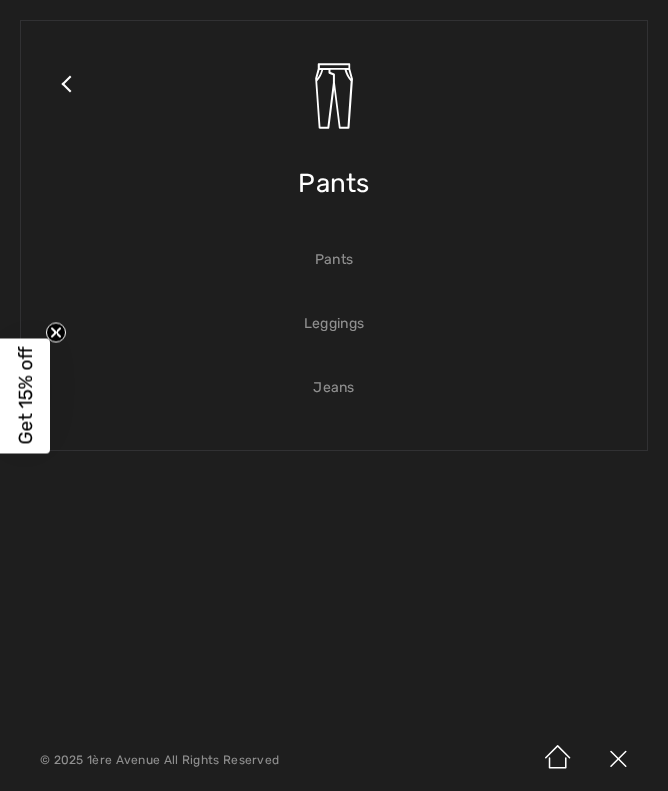 click on "Pants" at bounding box center [334, 260] 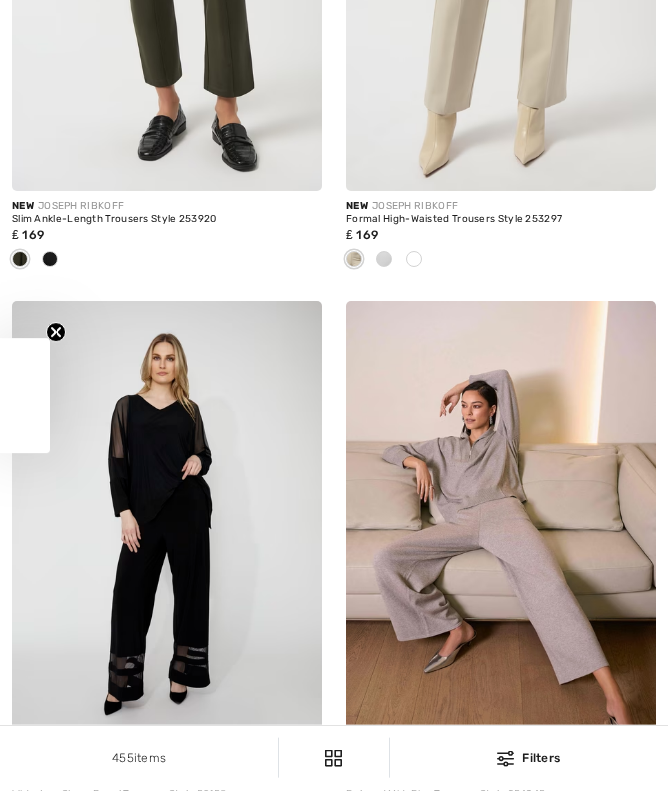 checkbox on "true" 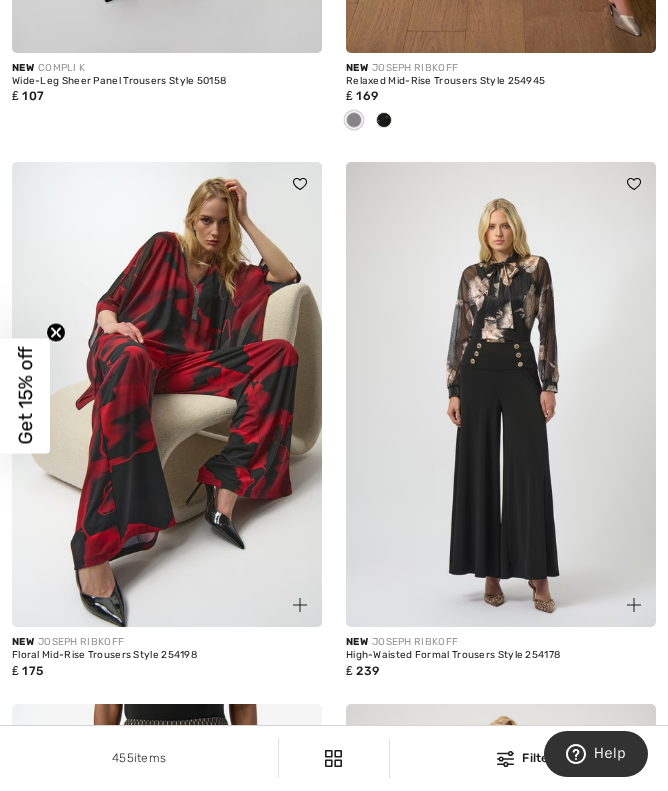 scroll, scrollTop: 0, scrollLeft: 0, axis: both 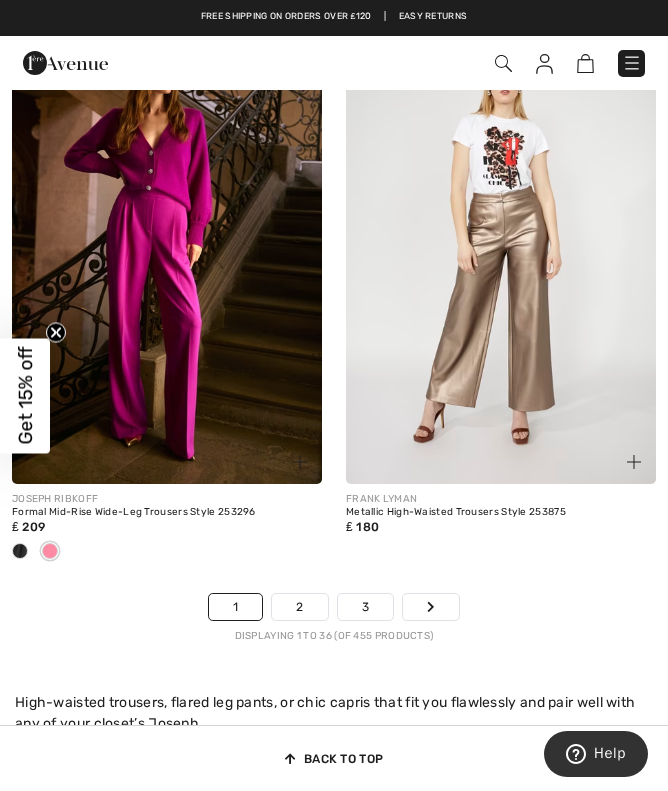 click on "2" at bounding box center (299, 607) 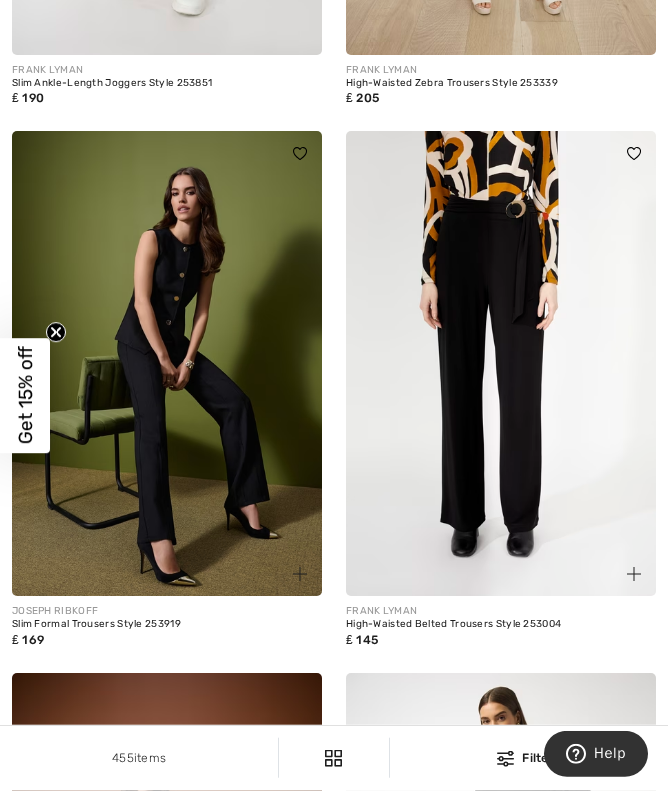 scroll, scrollTop: 724, scrollLeft: 0, axis: vertical 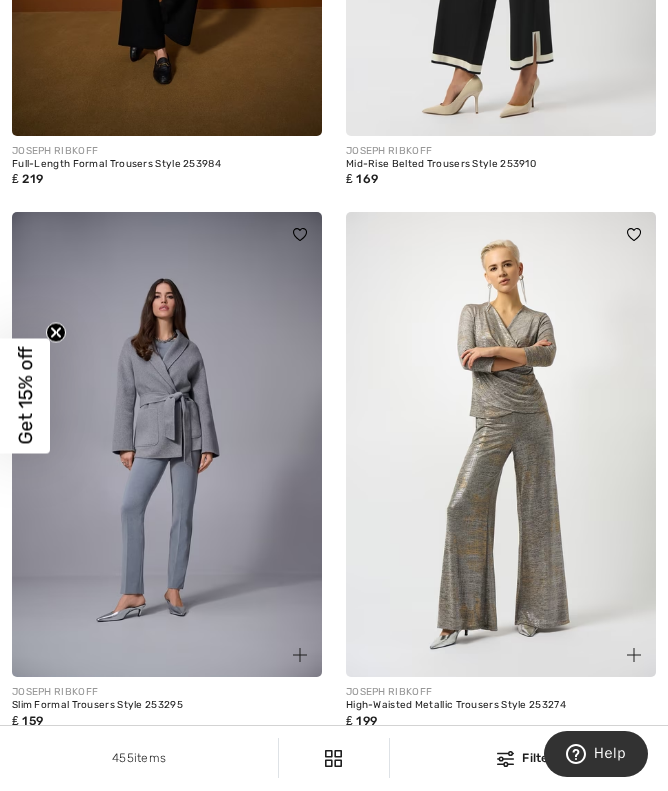 click at bounding box center [501, 444] 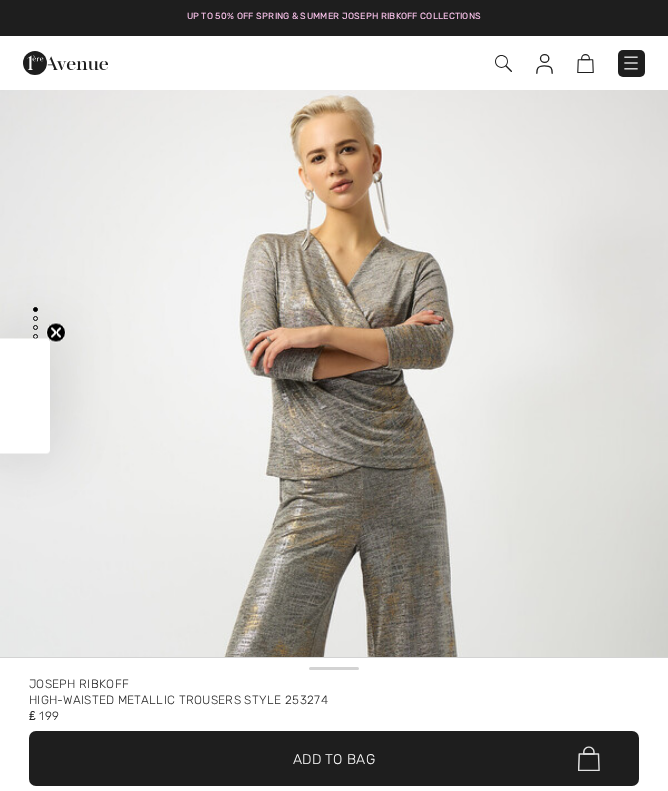 checkbox on "true" 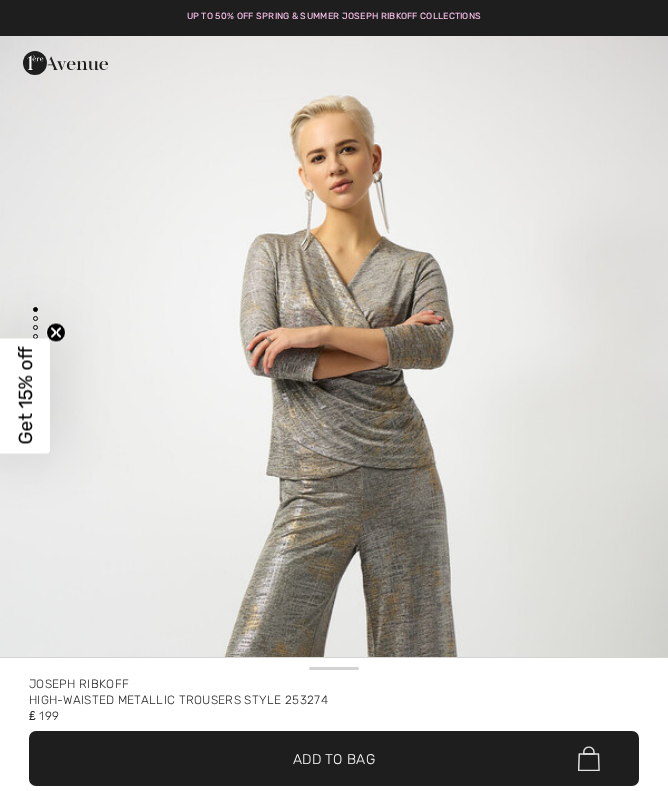scroll, scrollTop: 0, scrollLeft: 0, axis: both 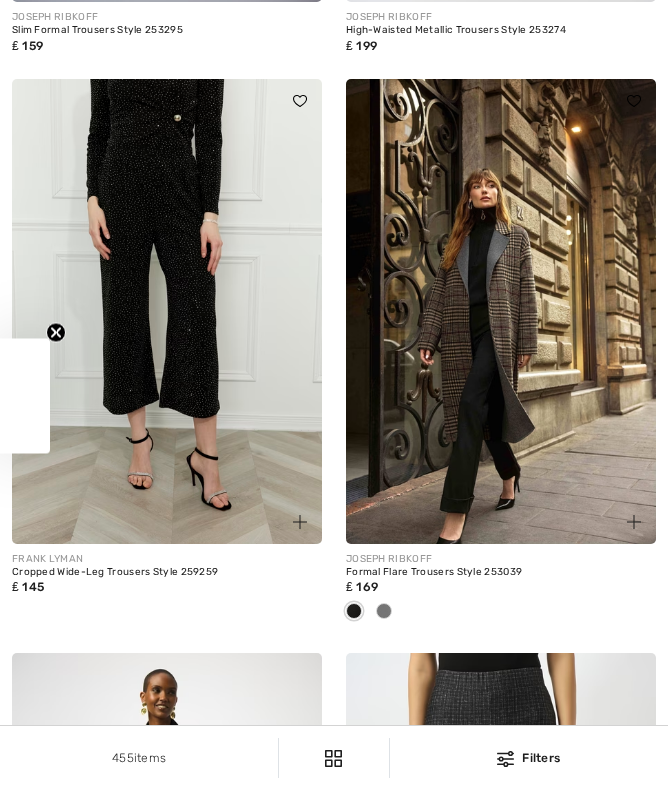 checkbox on "true" 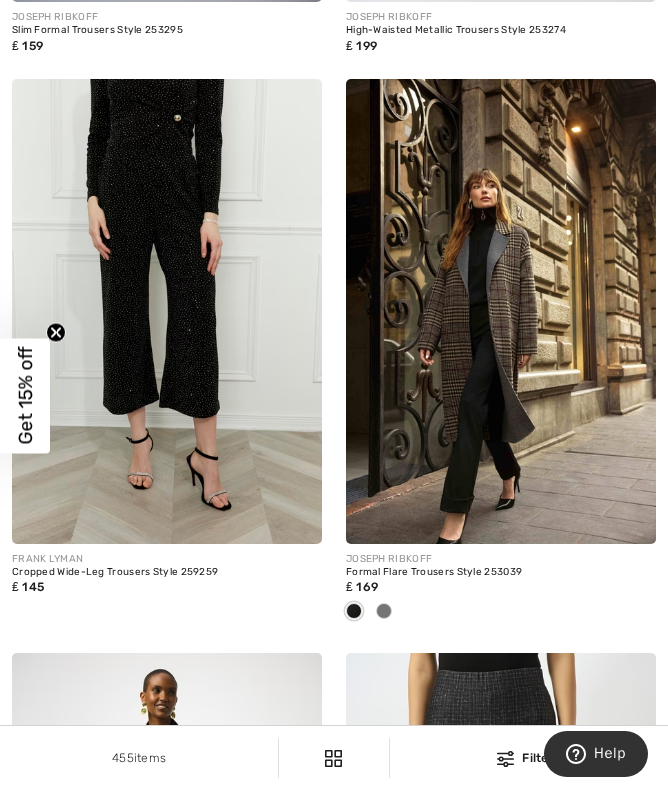 scroll, scrollTop: 2797, scrollLeft: 0, axis: vertical 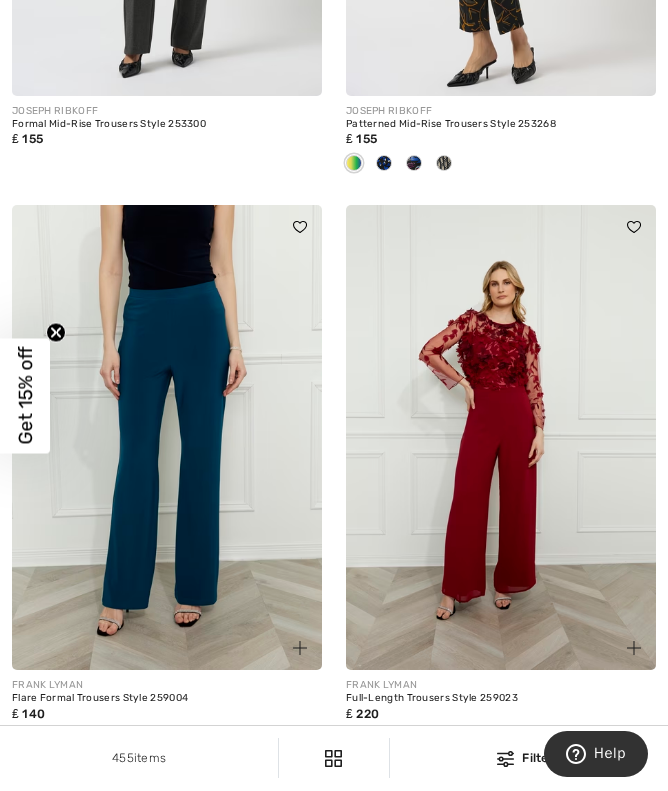 click at bounding box center [501, 437] 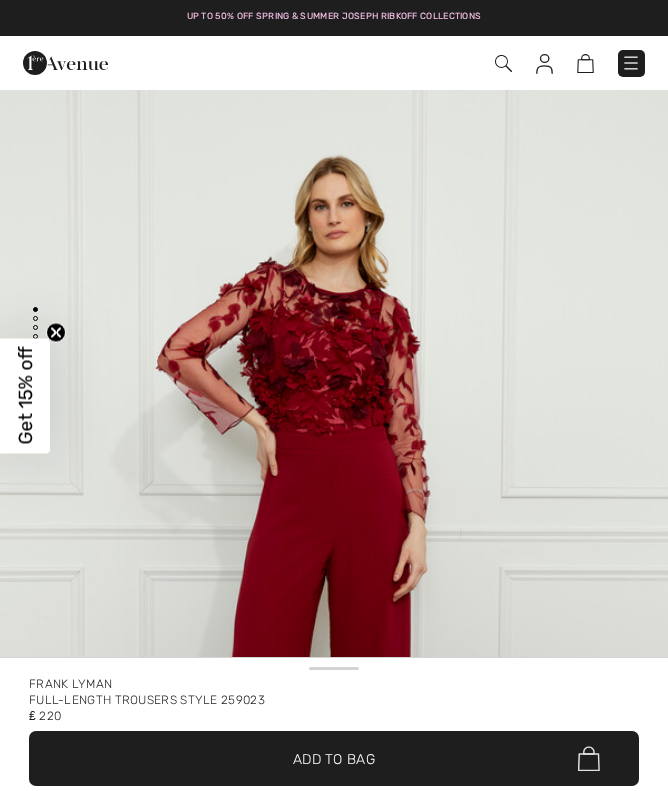 scroll, scrollTop: 51, scrollLeft: 0, axis: vertical 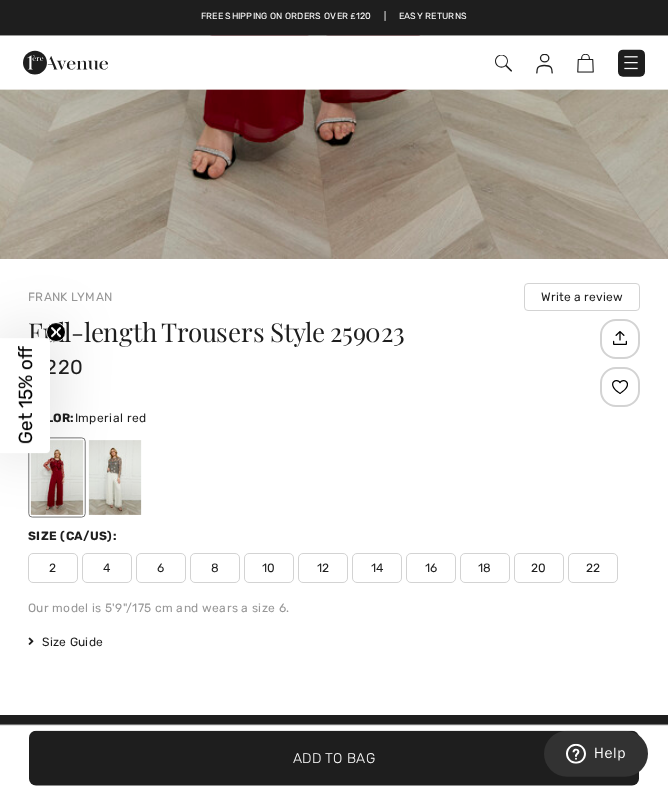 click on "Size Guide" at bounding box center (65, 642) 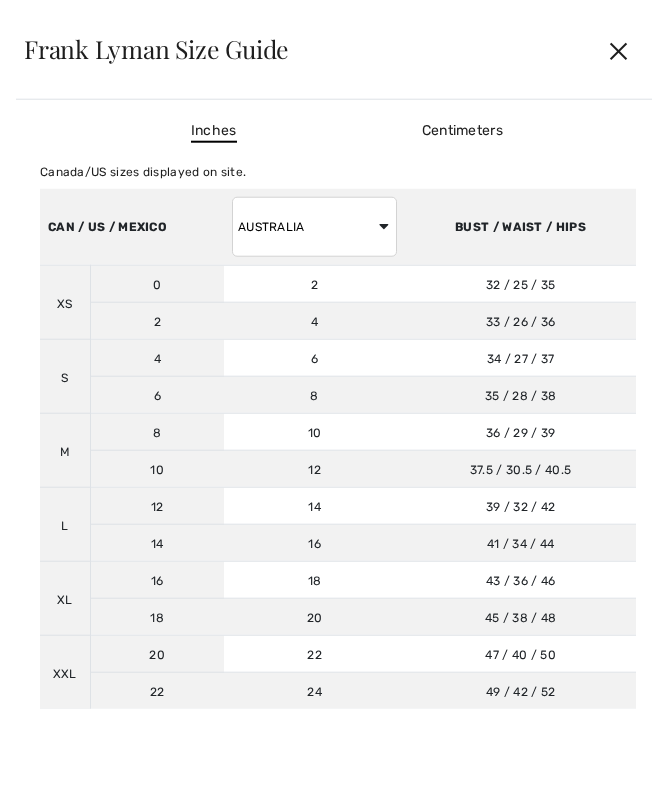 click on "AUSTRALIA
UK
France
Germany
Spain
Italy
Japan" at bounding box center [314, 227] 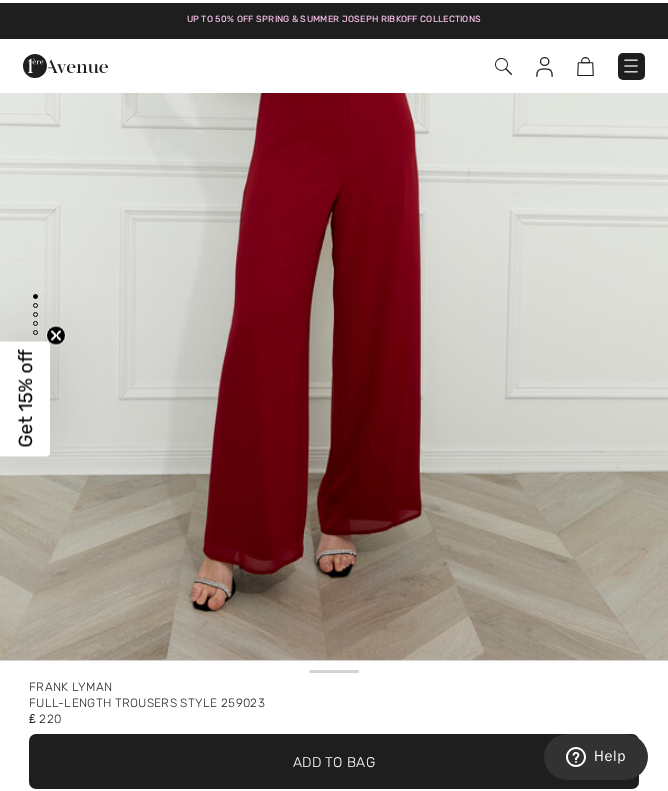 scroll, scrollTop: 0, scrollLeft: 0, axis: both 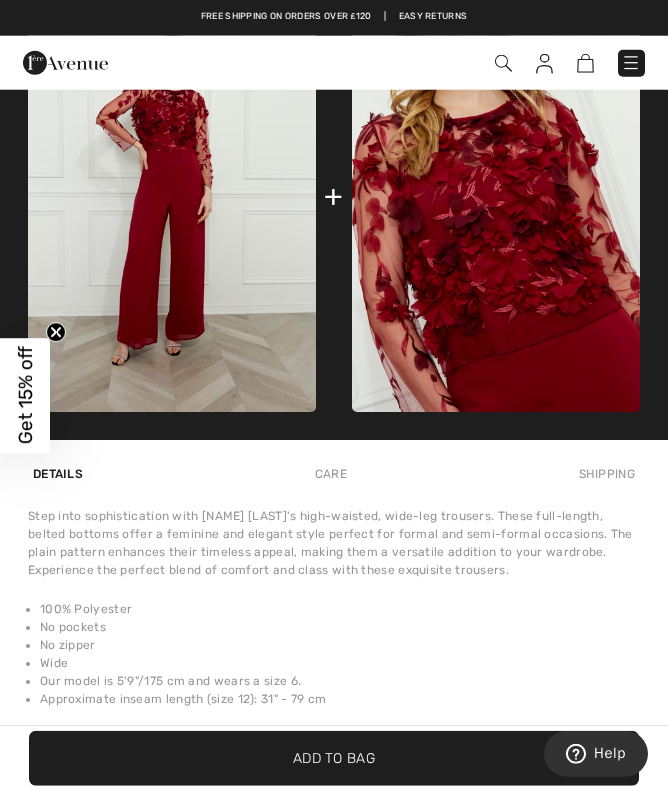 click on "Care" at bounding box center (331, 474) 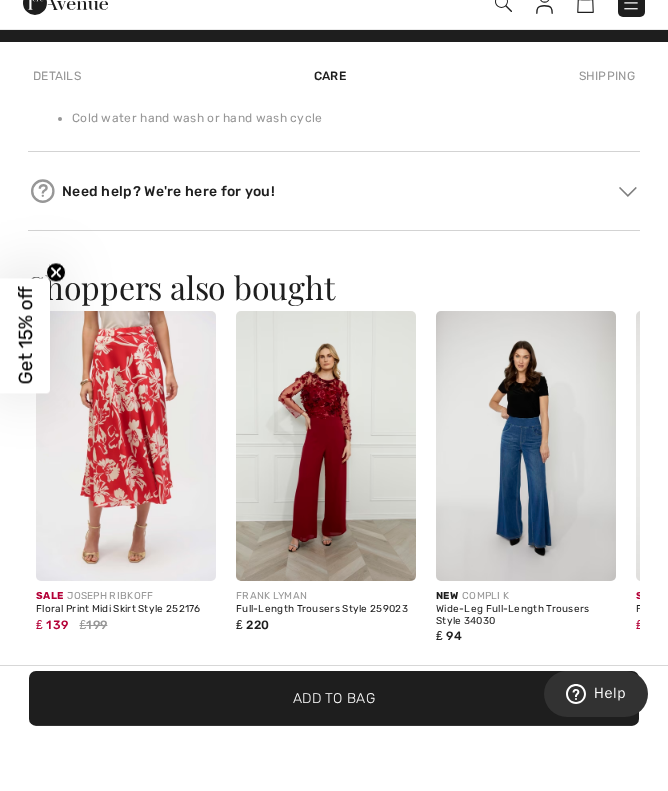 scroll, scrollTop: 1684, scrollLeft: 0, axis: vertical 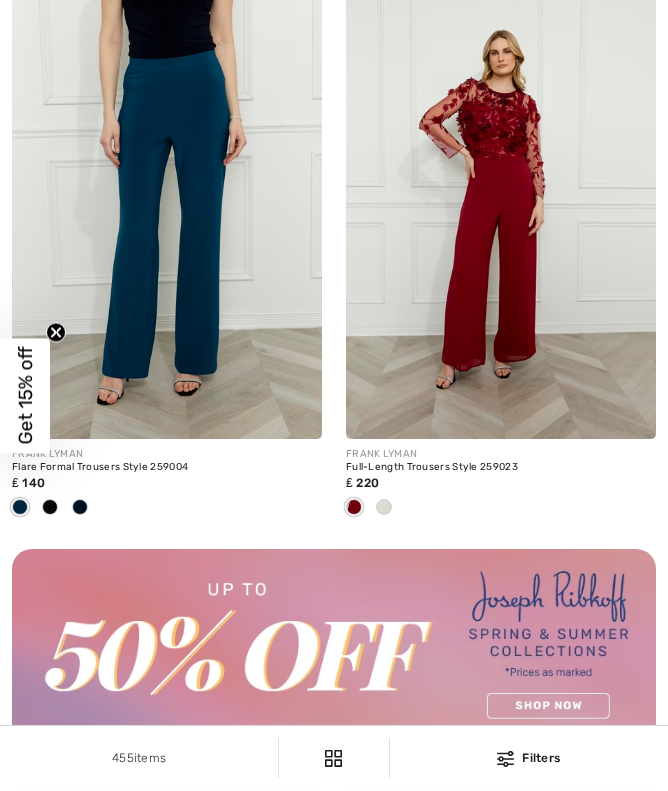 click at bounding box center (501, 206) 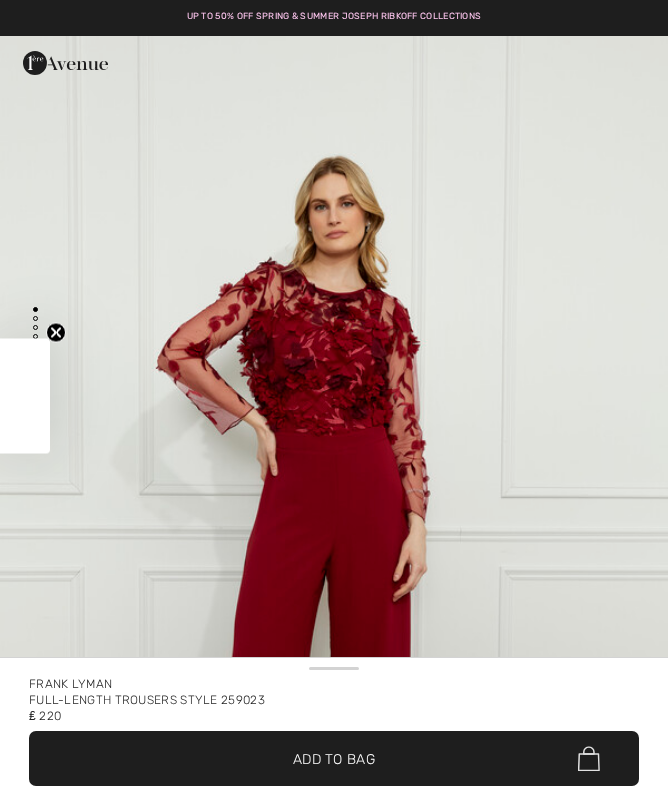 scroll, scrollTop: 0, scrollLeft: 0, axis: both 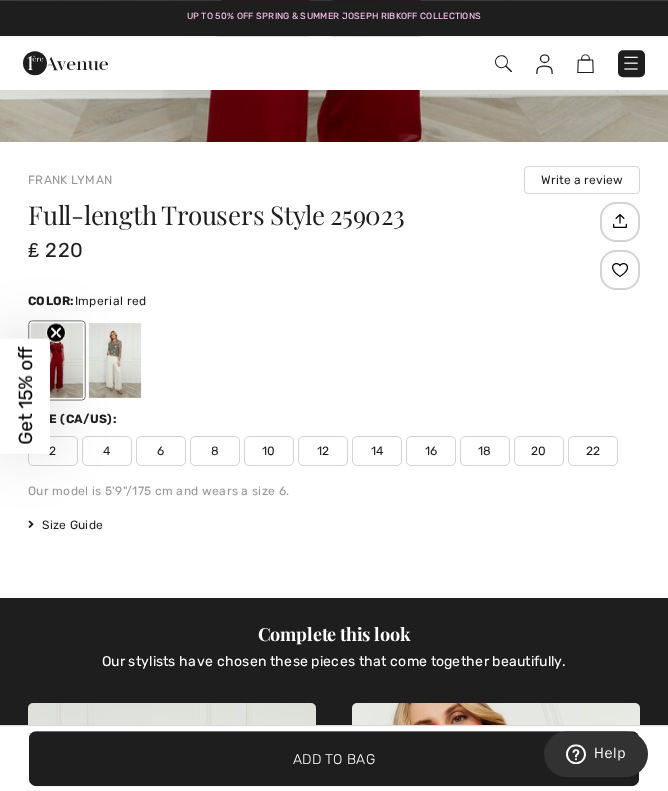 click on "18" at bounding box center (485, 451) 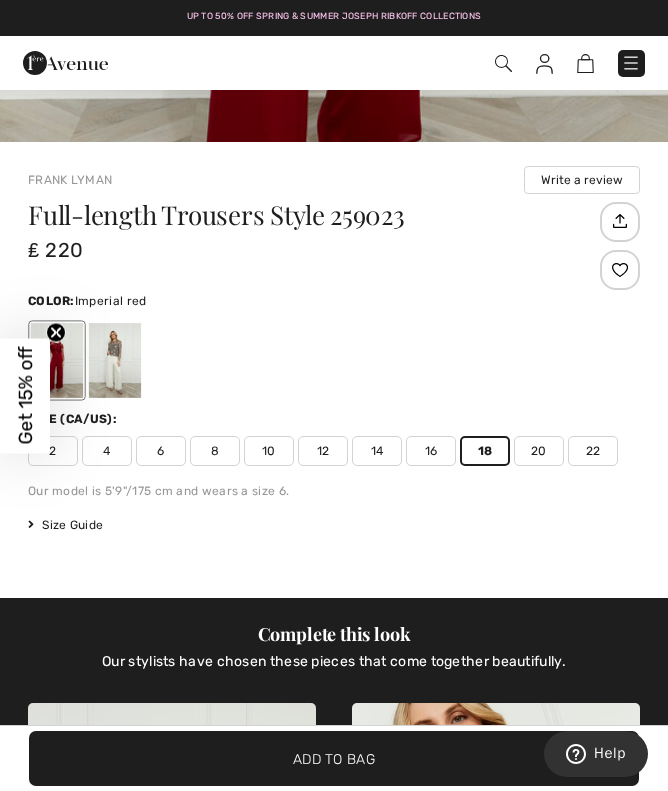 click on "18" at bounding box center [485, 451] 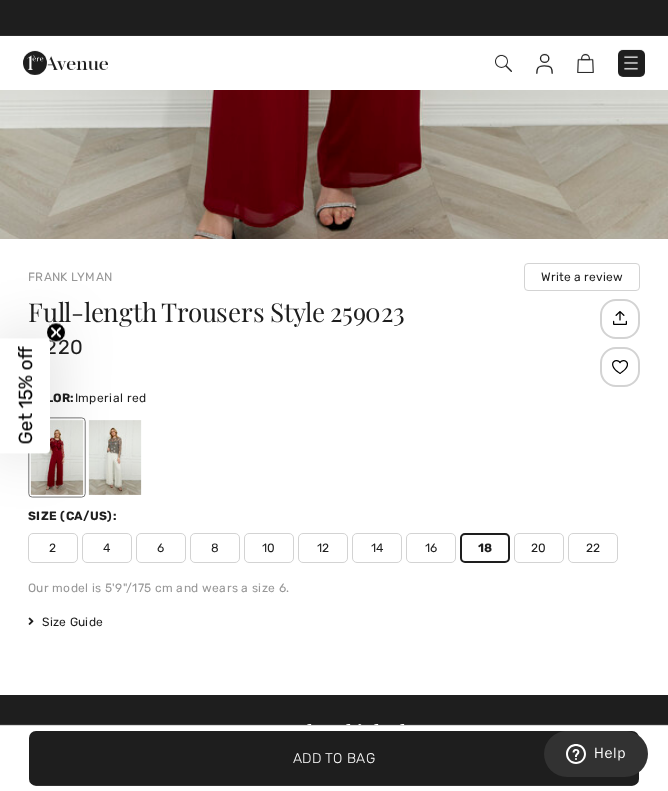 scroll, scrollTop: 534, scrollLeft: 0, axis: vertical 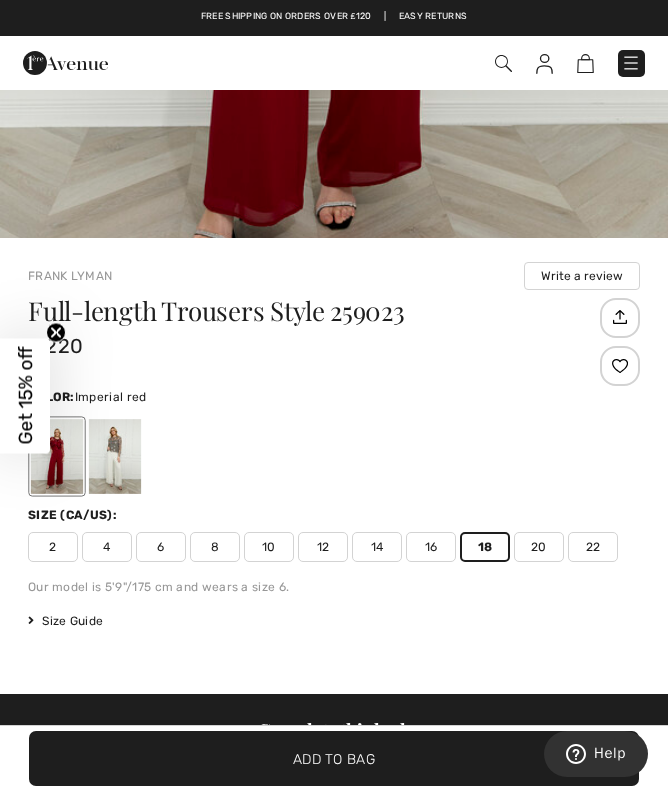 click at bounding box center (619, 317) 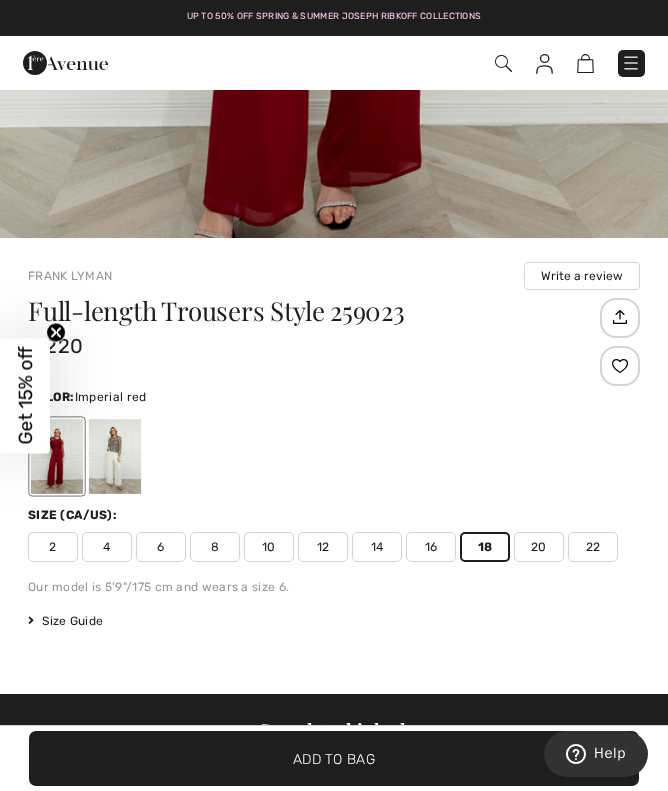 click on "16" at bounding box center (431, 547) 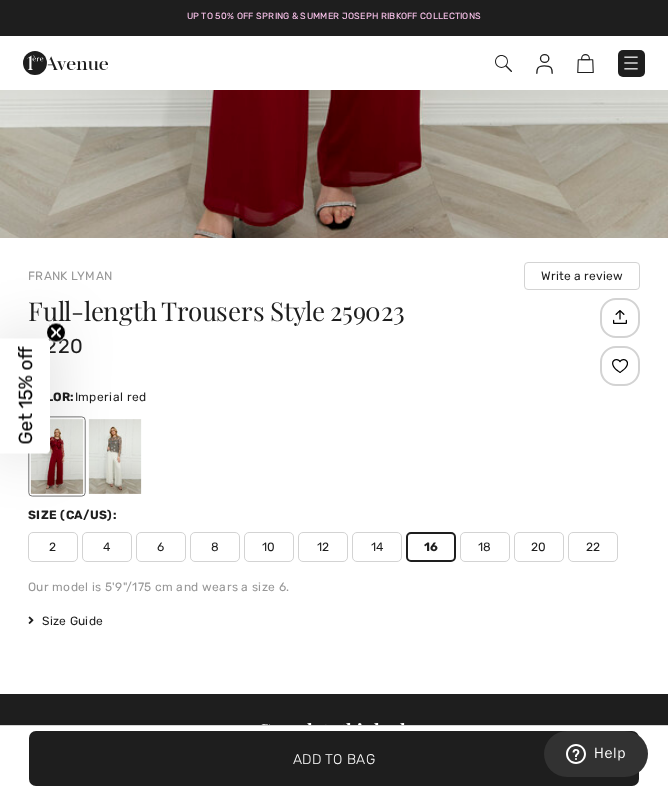 click on "18" at bounding box center (485, 547) 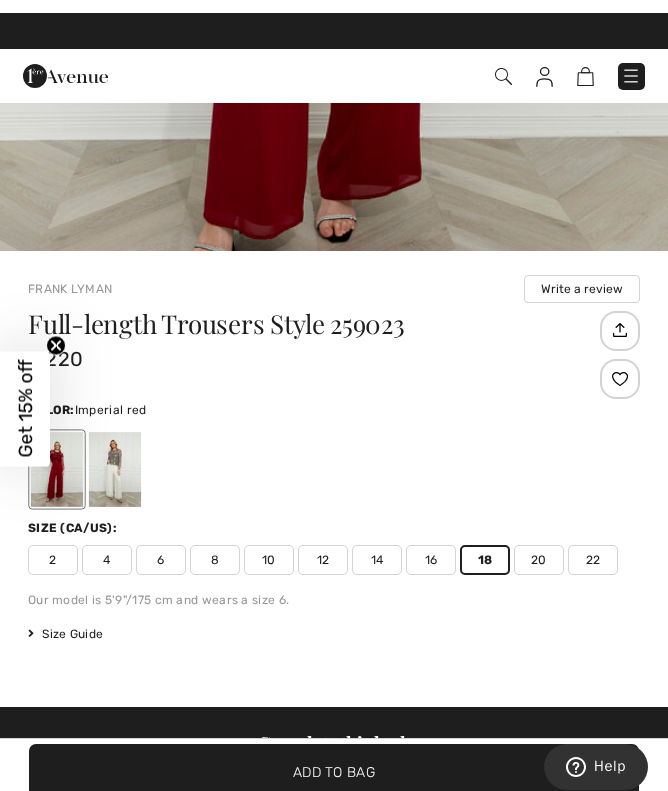scroll, scrollTop: 520, scrollLeft: 0, axis: vertical 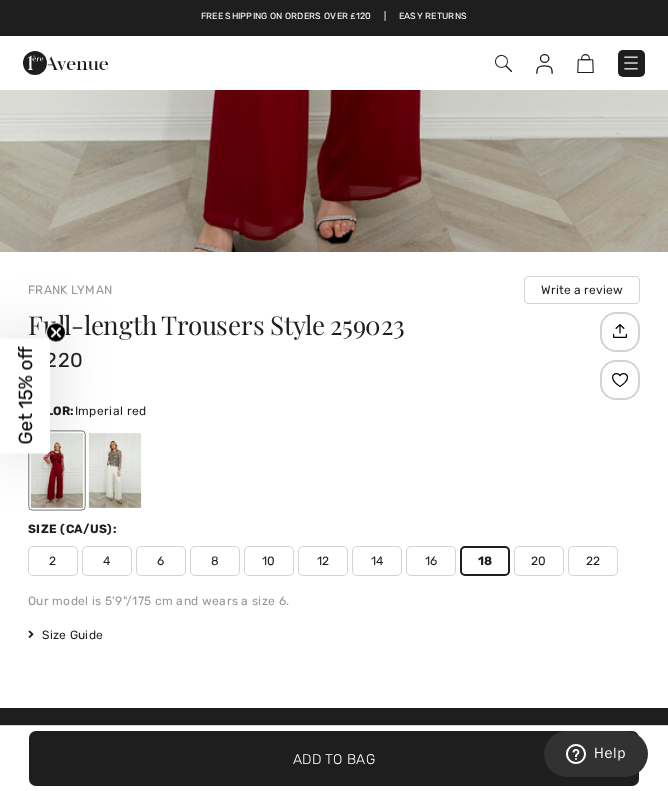 click 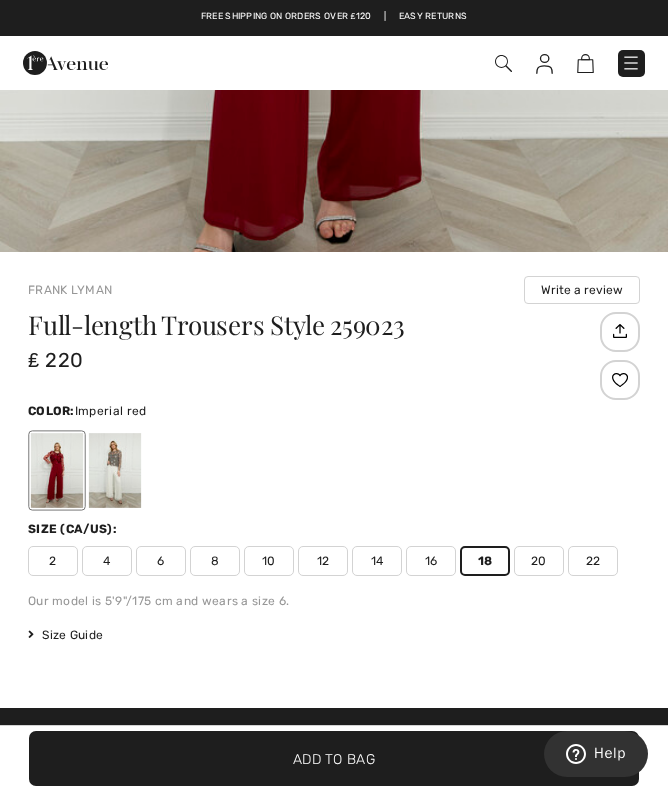 click on "18" at bounding box center [485, 561] 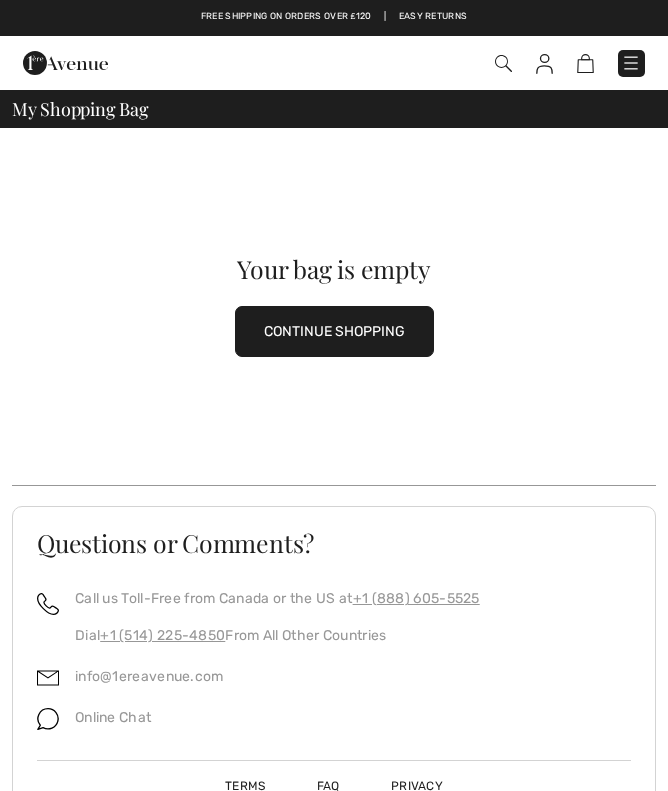 scroll, scrollTop: 0, scrollLeft: 0, axis: both 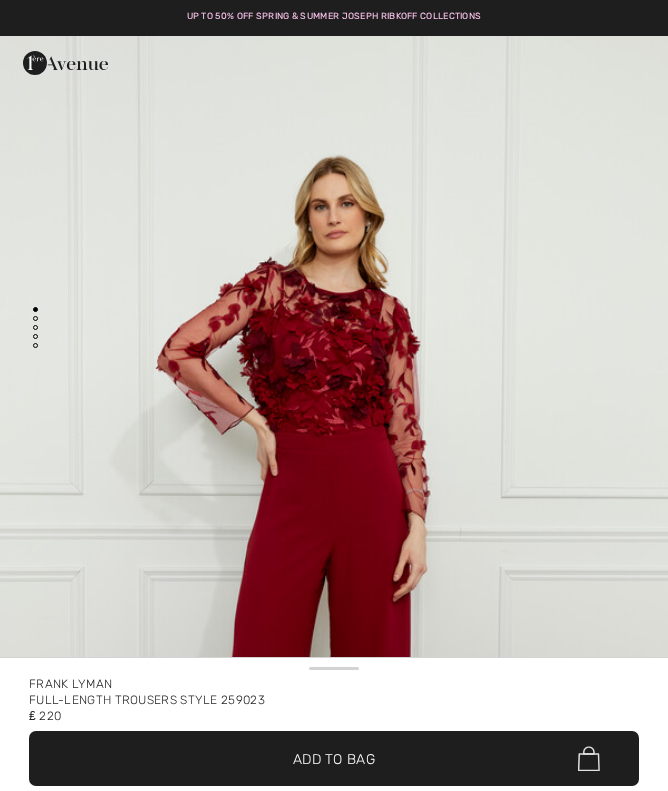click on "18" at bounding box center [485, 1013] 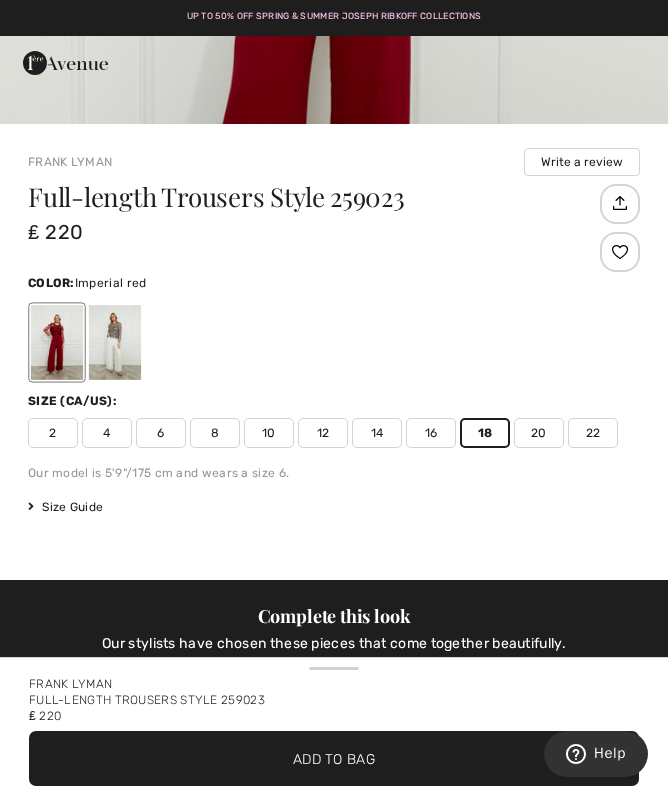 scroll, scrollTop: 0, scrollLeft: 0, axis: both 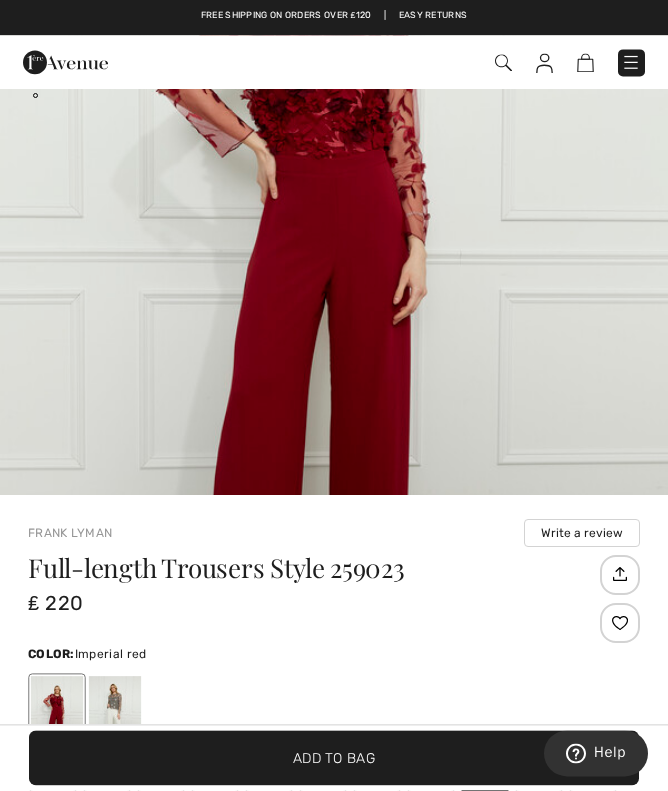 click at bounding box center [620, 624] 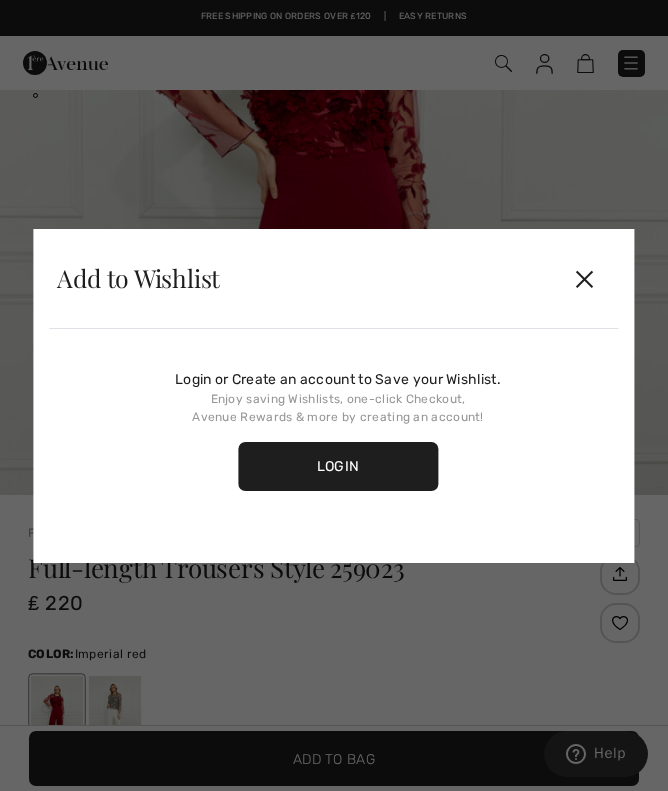 click at bounding box center (334, 395) 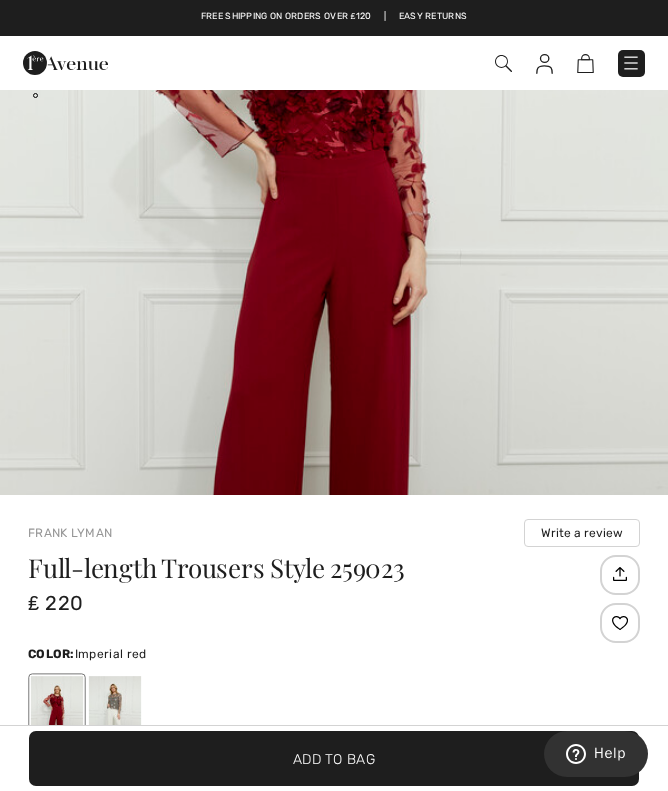 click at bounding box center [620, 623] 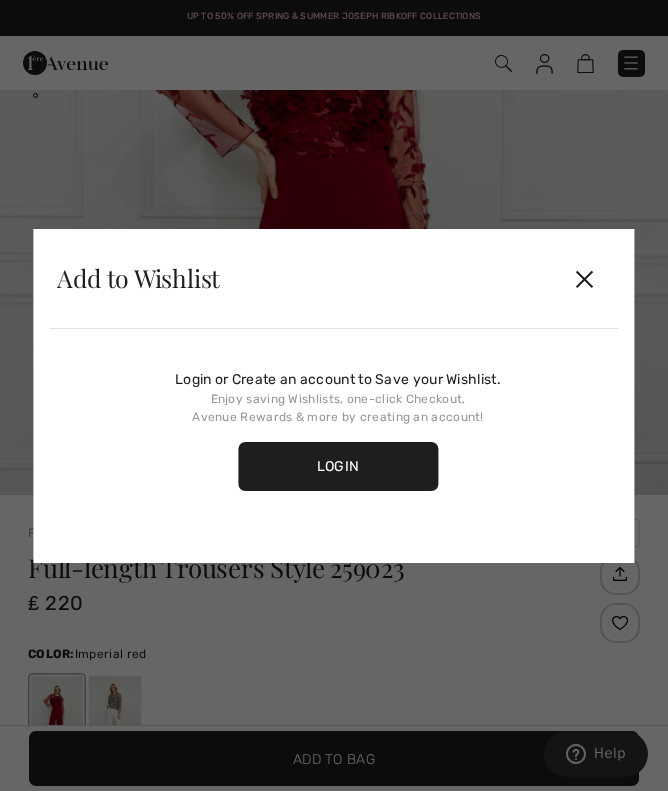 click on "Login" at bounding box center (338, 466) 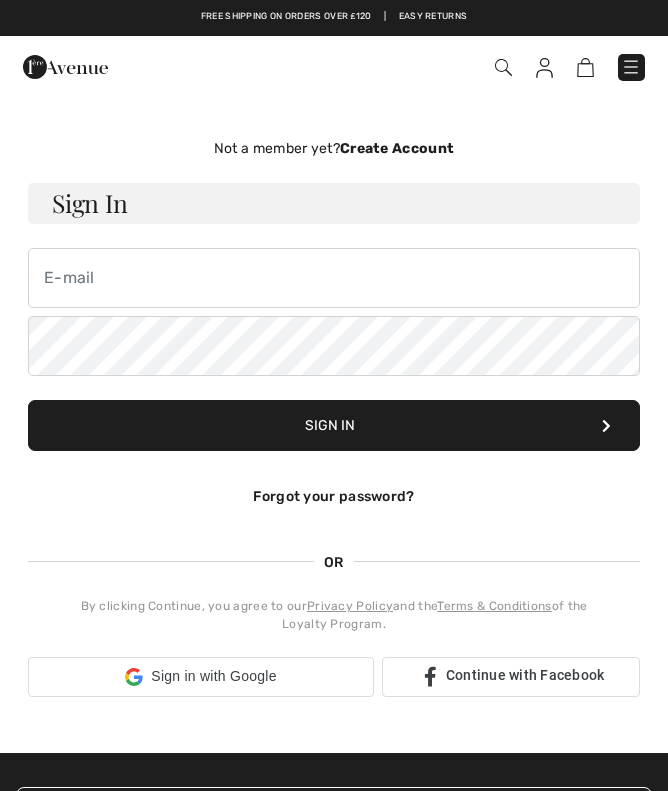 scroll, scrollTop: 0, scrollLeft: 0, axis: both 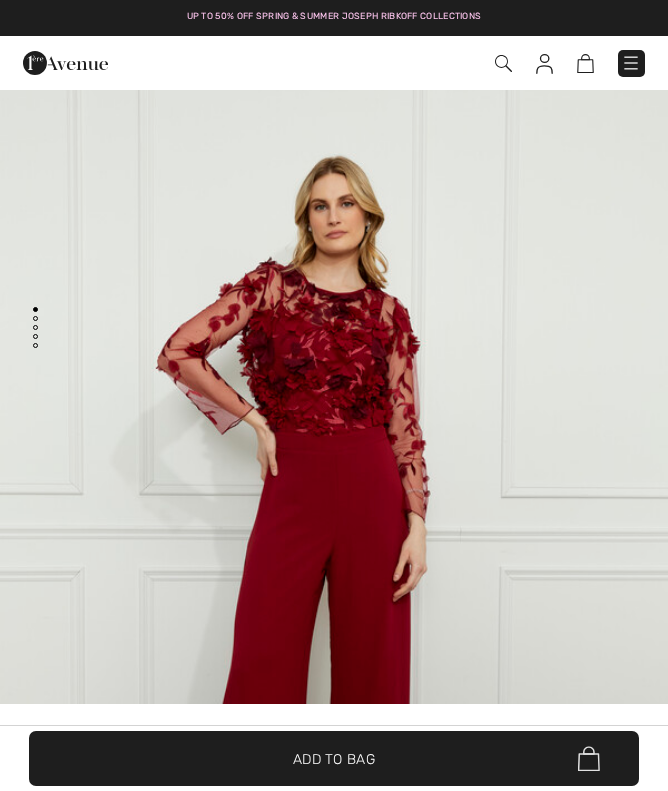 checkbox on "true" 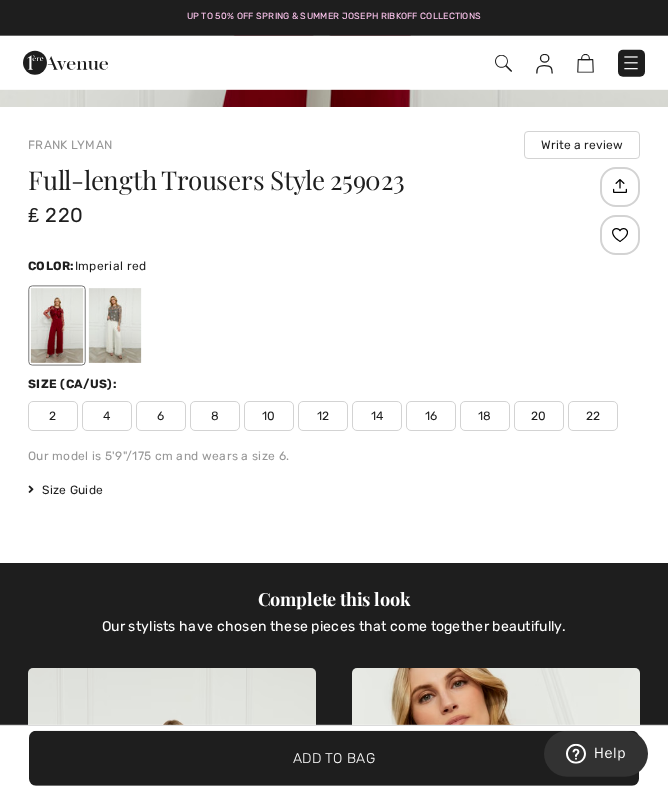 scroll, scrollTop: 608, scrollLeft: 0, axis: vertical 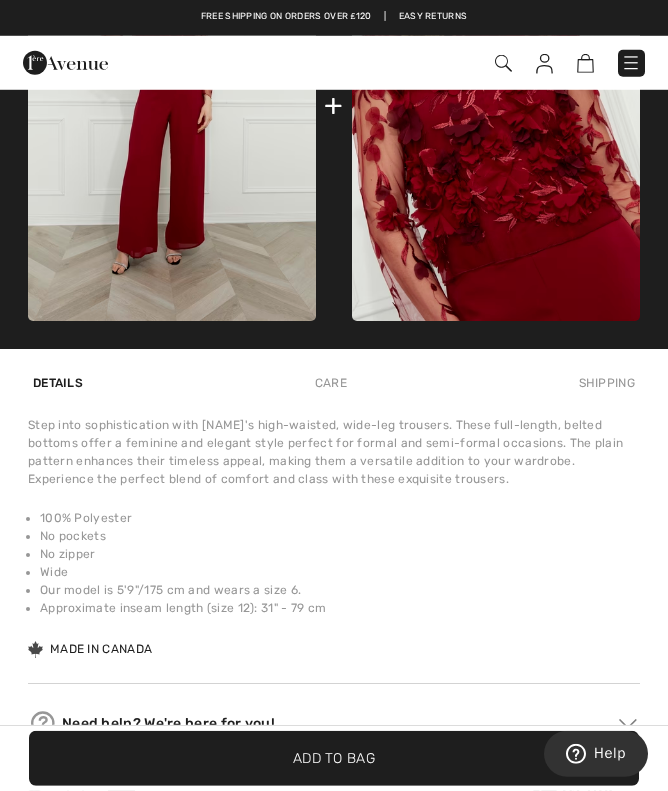 click on "Shipping" at bounding box center [607, 383] 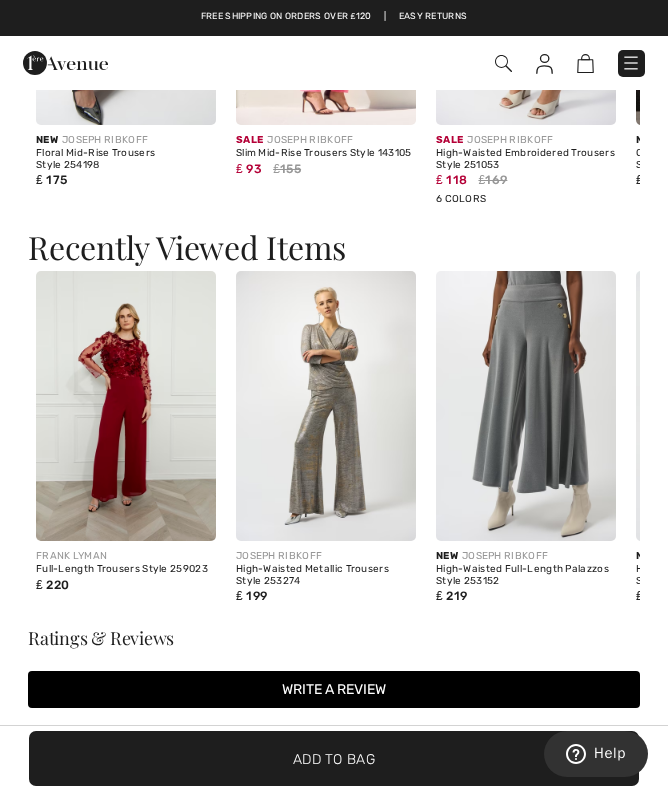 click at bounding box center [526, 406] 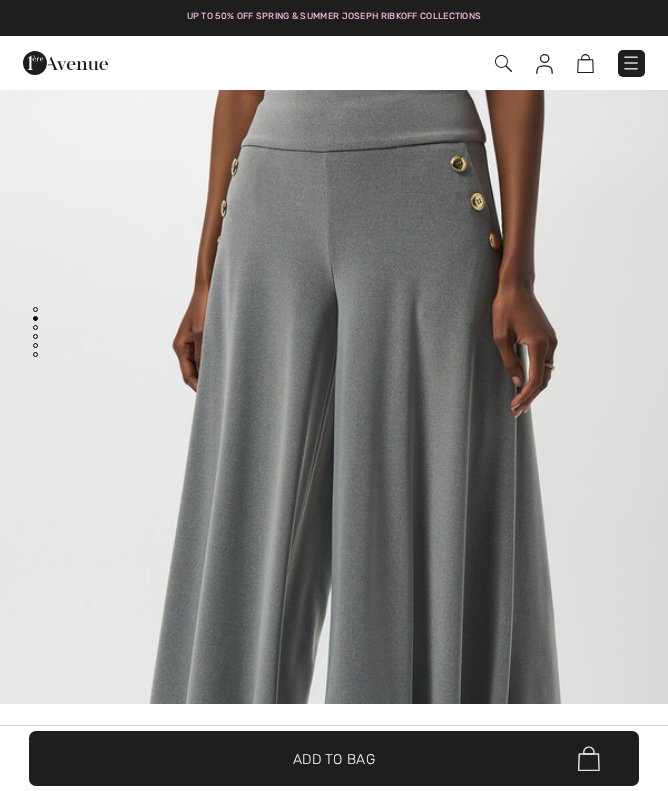 scroll, scrollTop: 279, scrollLeft: 0, axis: vertical 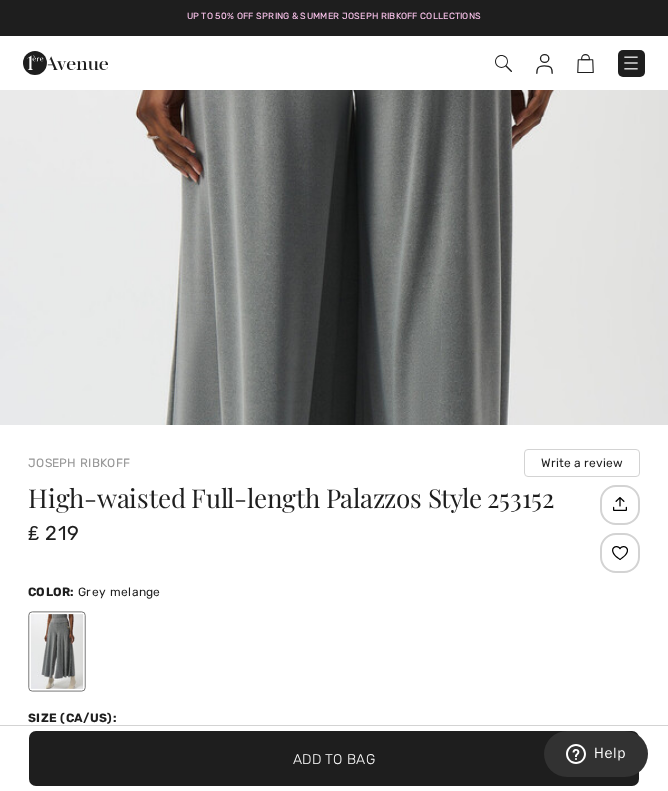 click on "20" at bounding box center [539, 750] 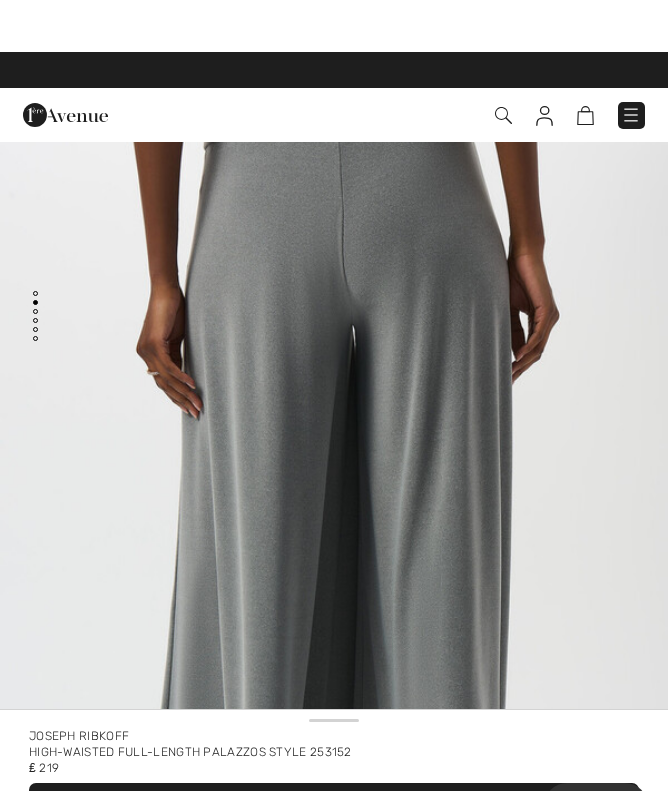 scroll, scrollTop: 0, scrollLeft: 0, axis: both 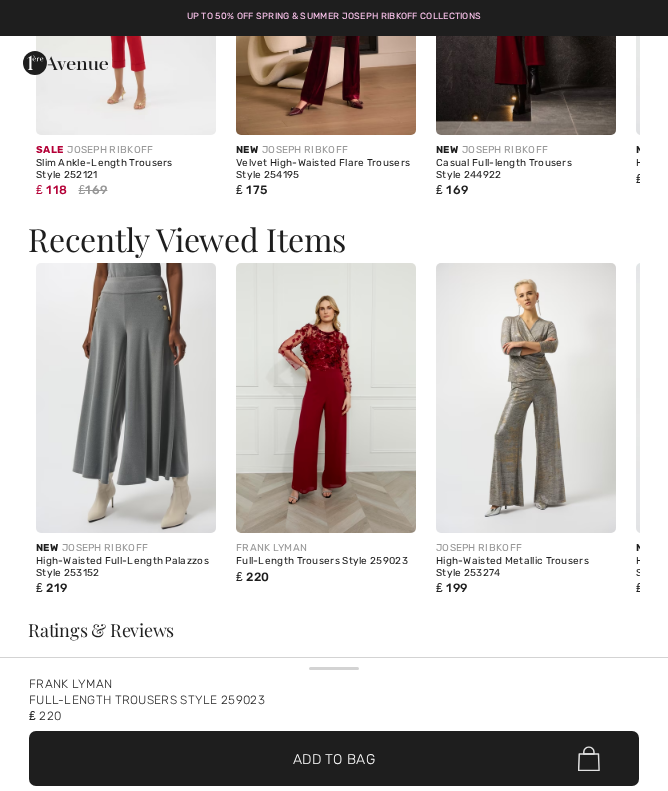 checkbox on "true" 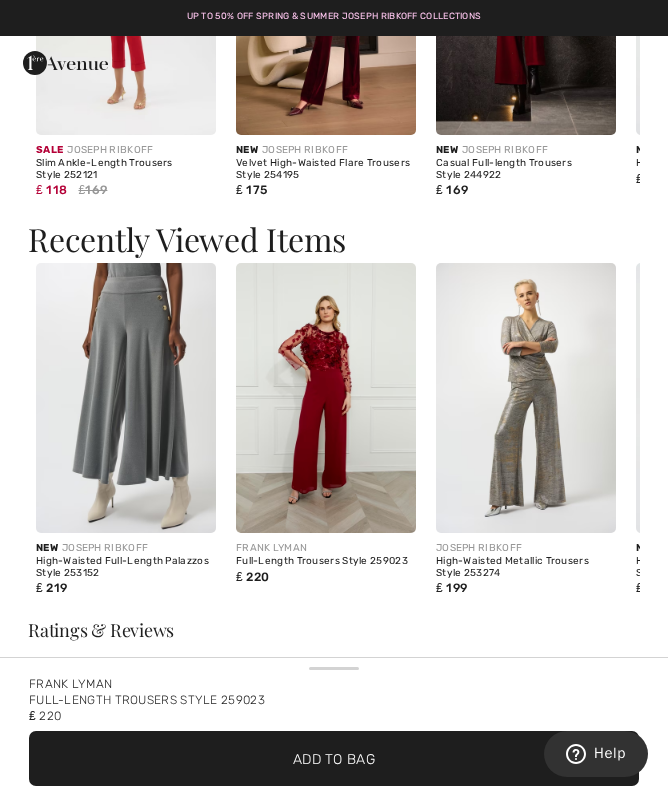 scroll, scrollTop: 2830, scrollLeft: 0, axis: vertical 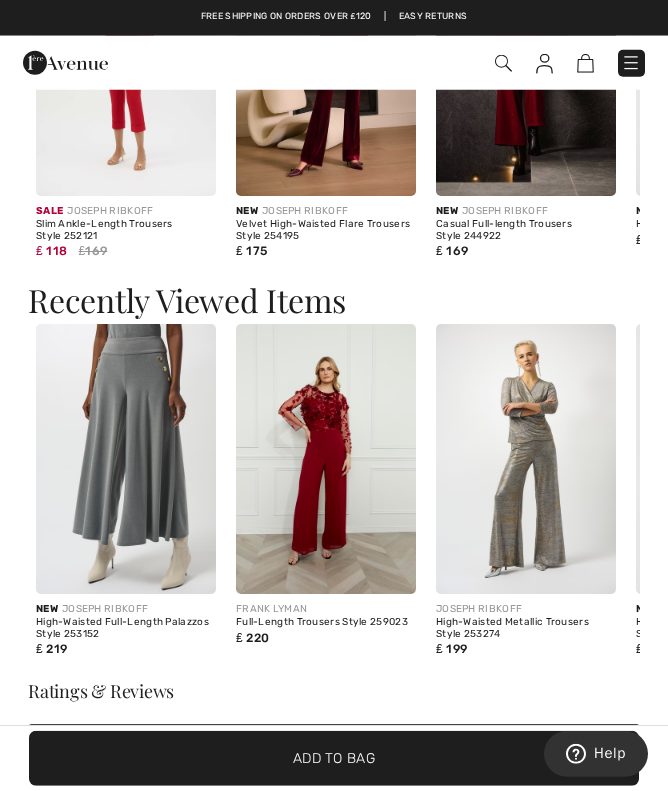 click on "Add to Bag" at bounding box center [334, 758] 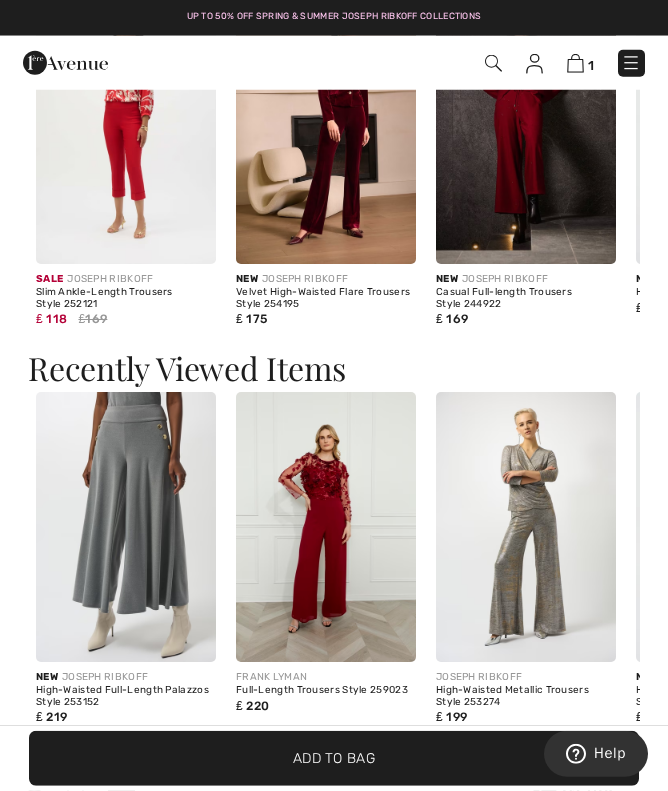 scroll, scrollTop: 2719, scrollLeft: 0, axis: vertical 